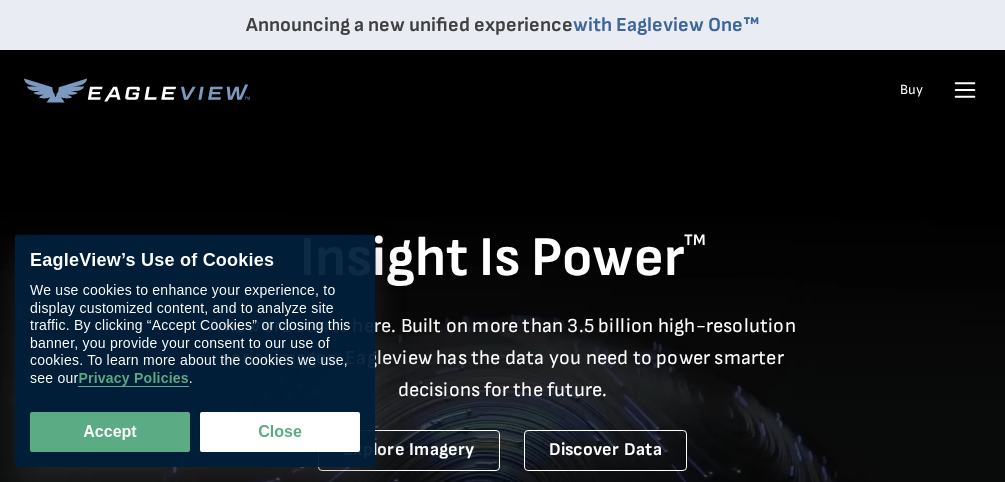 scroll, scrollTop: 0, scrollLeft: 0, axis: both 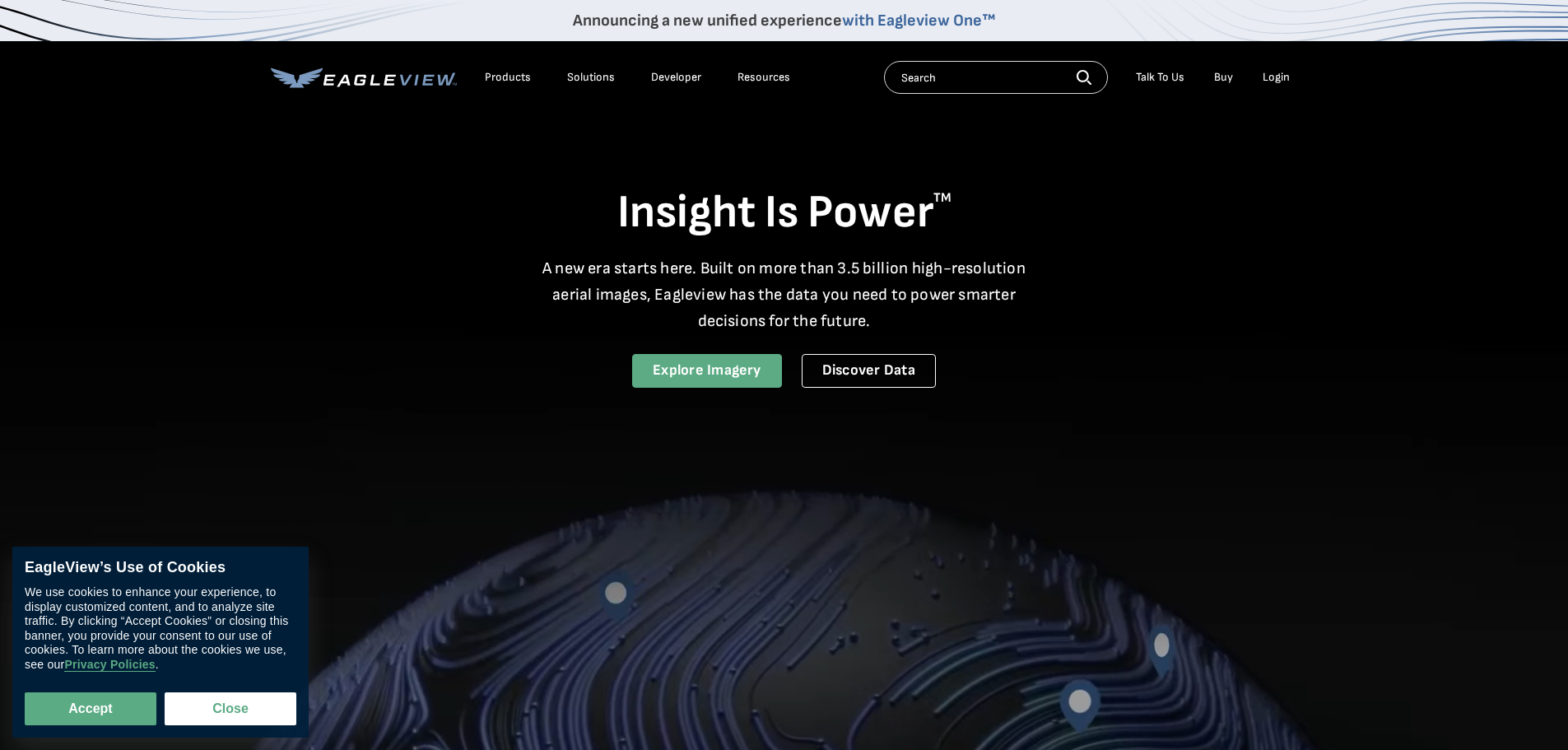 click on "Explore Imagery" at bounding box center [707, 370] 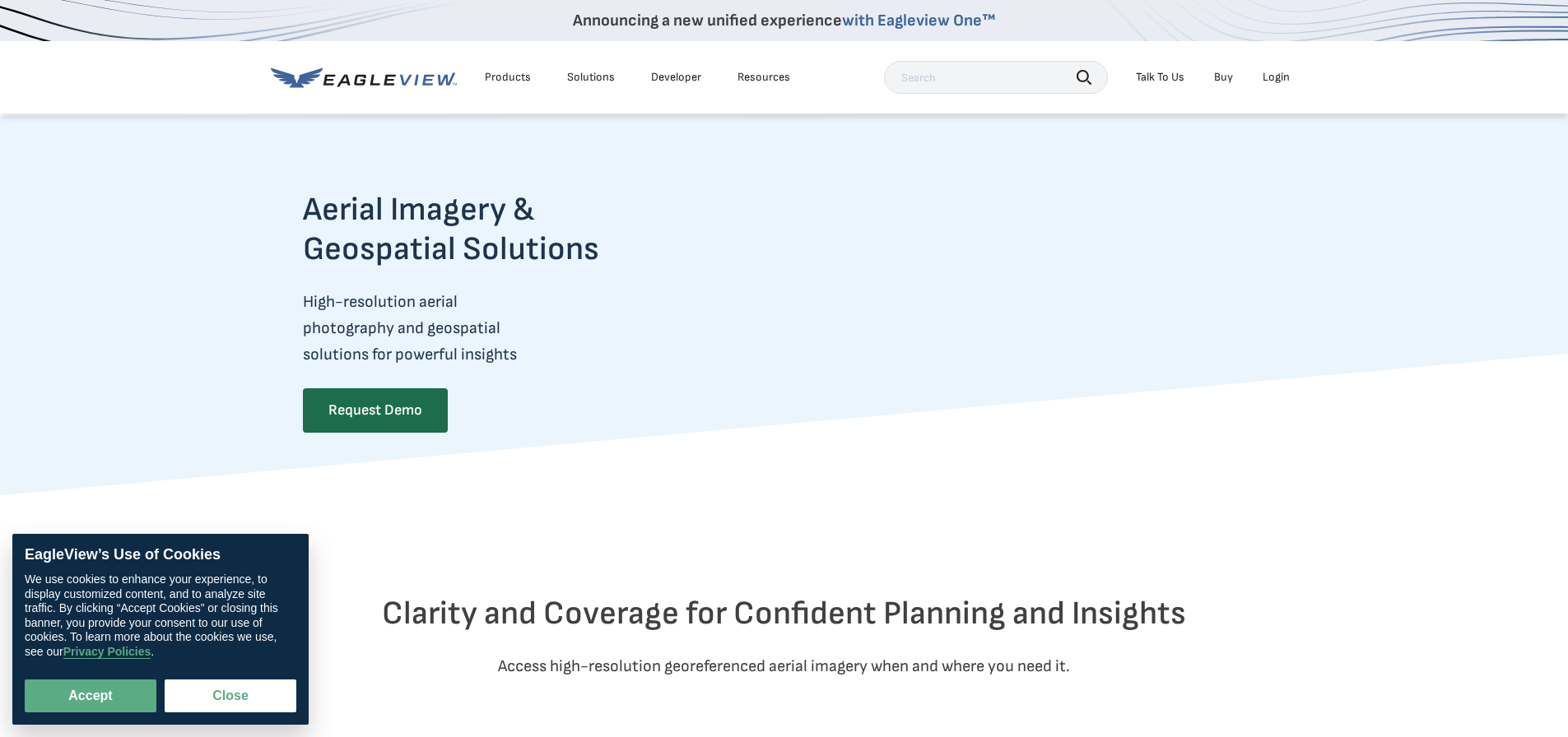 scroll, scrollTop: 0, scrollLeft: 0, axis: both 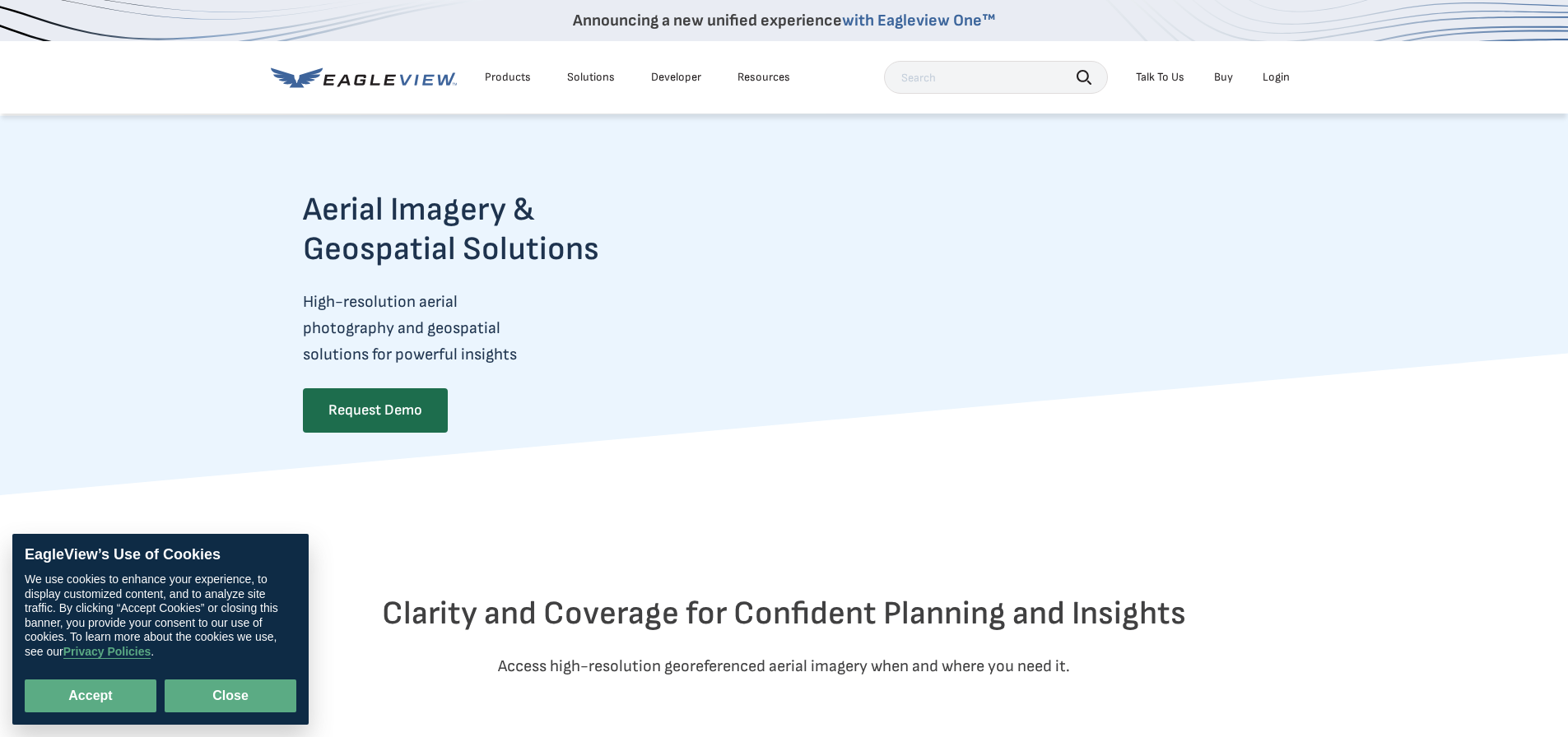 click on "Close" at bounding box center [230, 696] 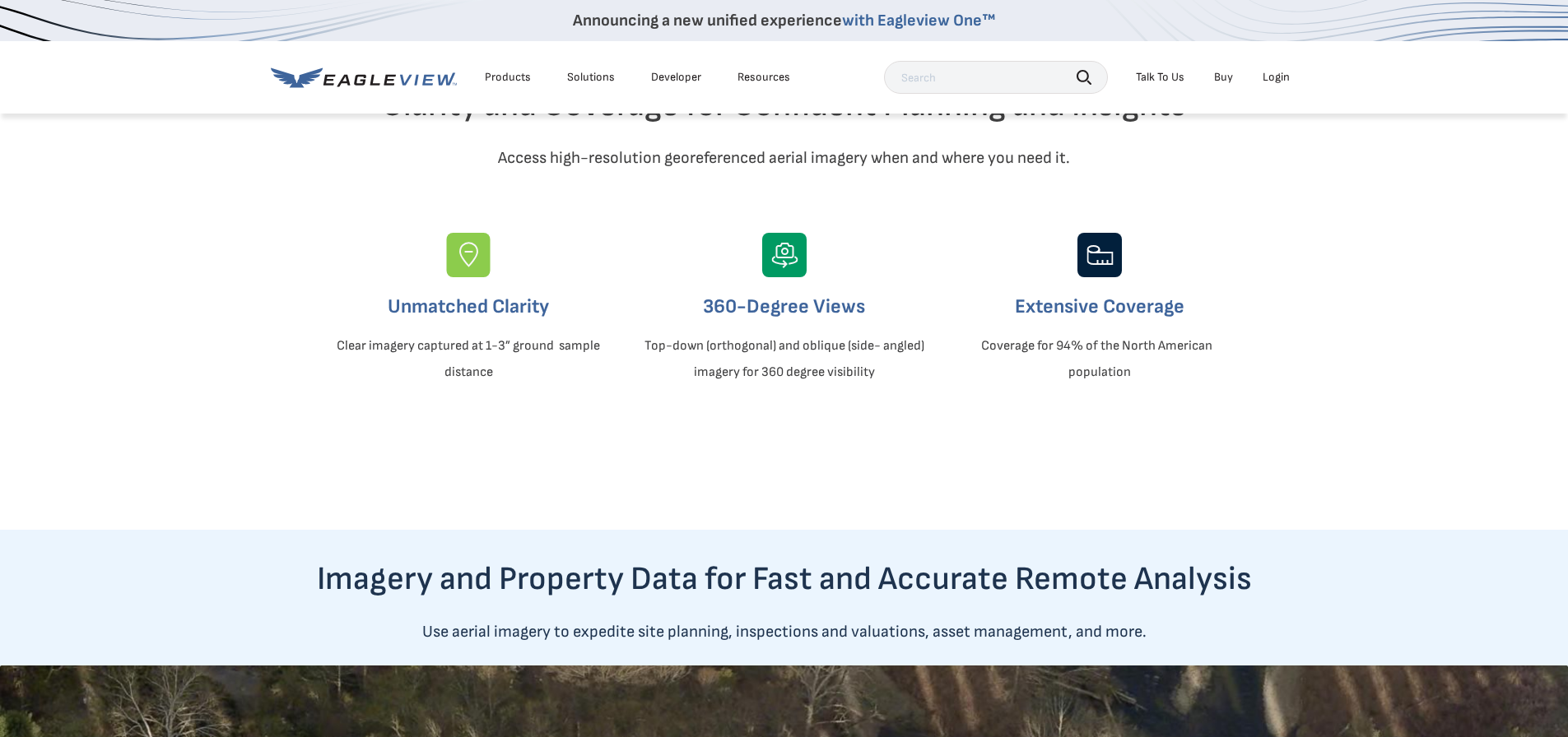 scroll, scrollTop: 494, scrollLeft: 0, axis: vertical 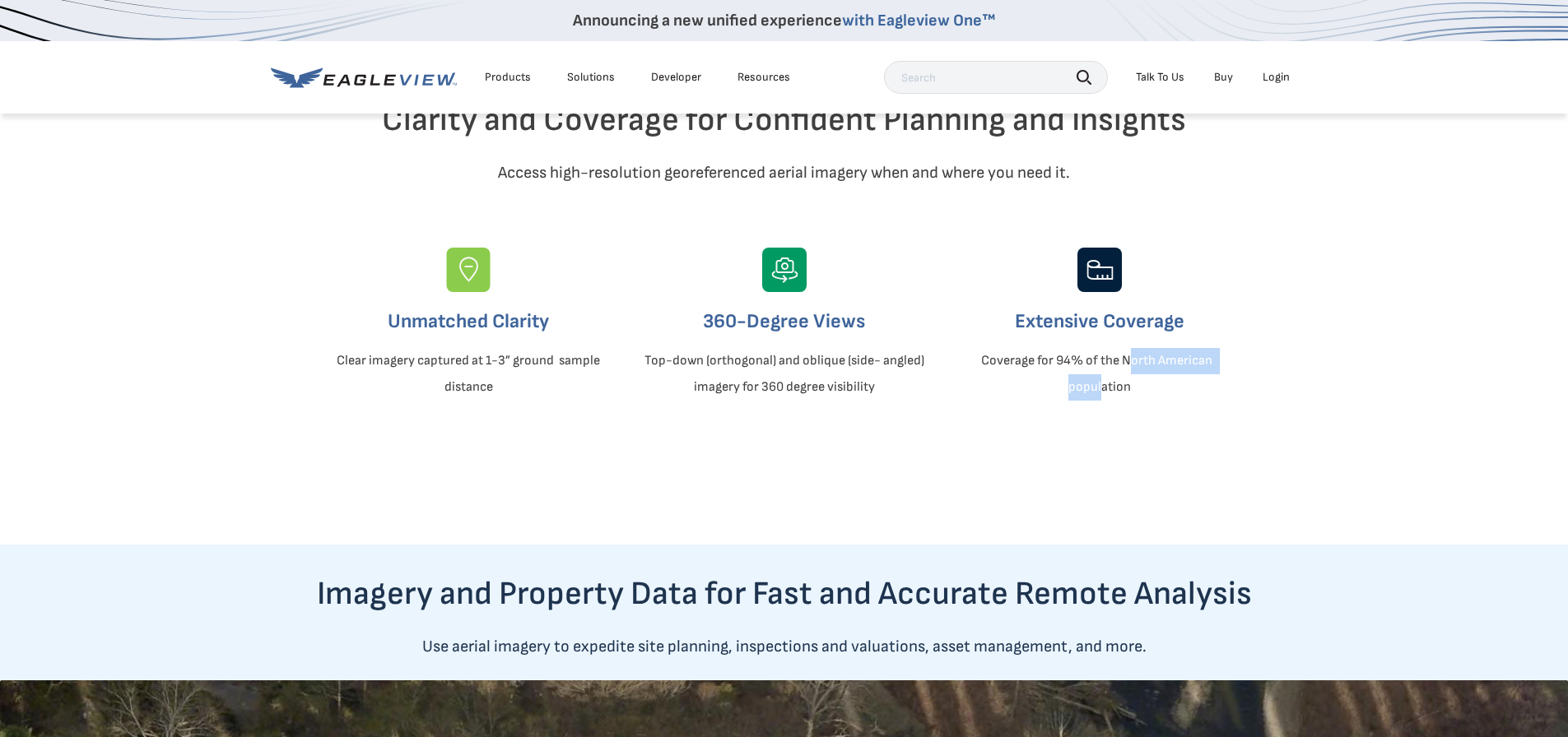 drag, startPoint x: 1129, startPoint y: 386, endPoint x: 1100, endPoint y: 426, distance: 49.406477 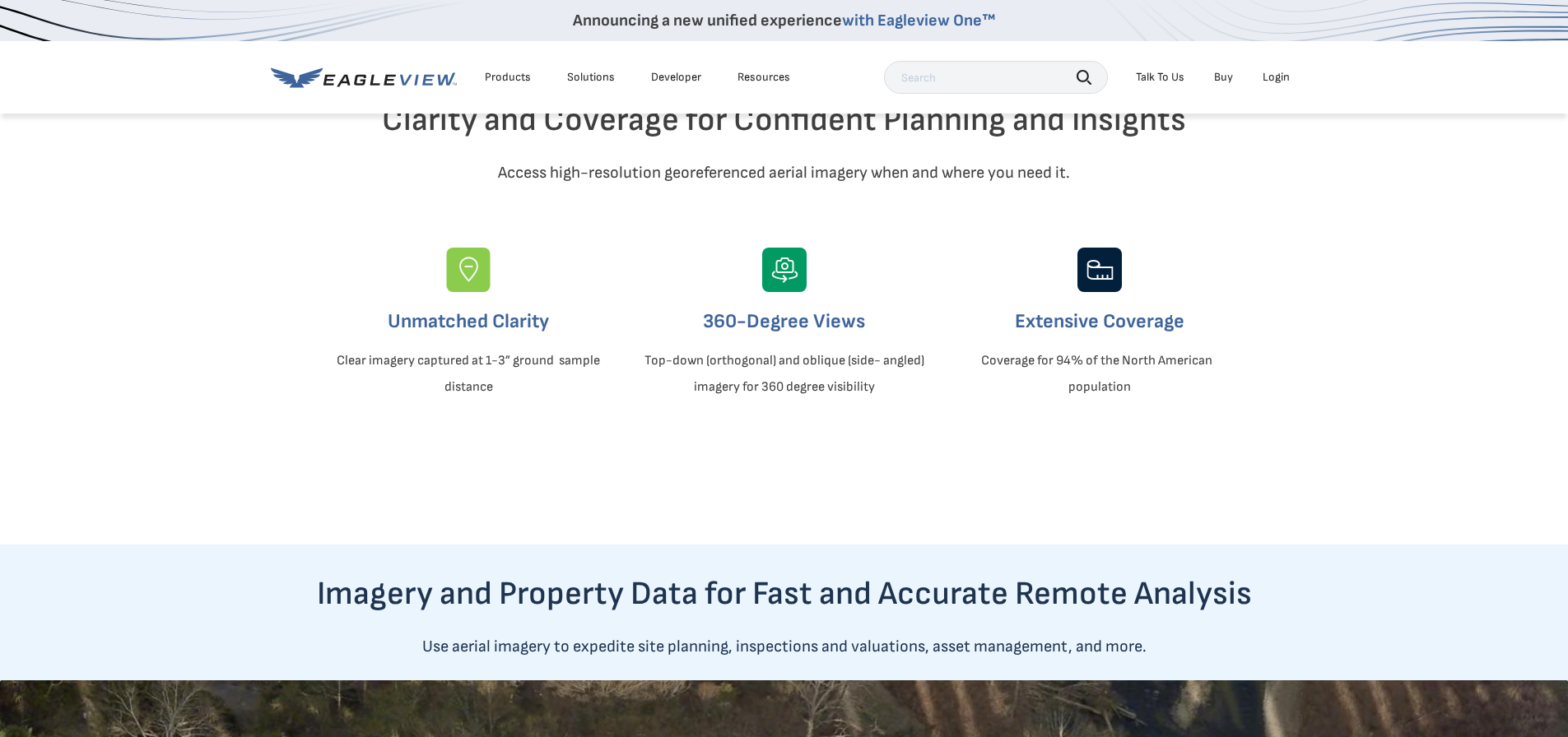 click at bounding box center [784, 458] 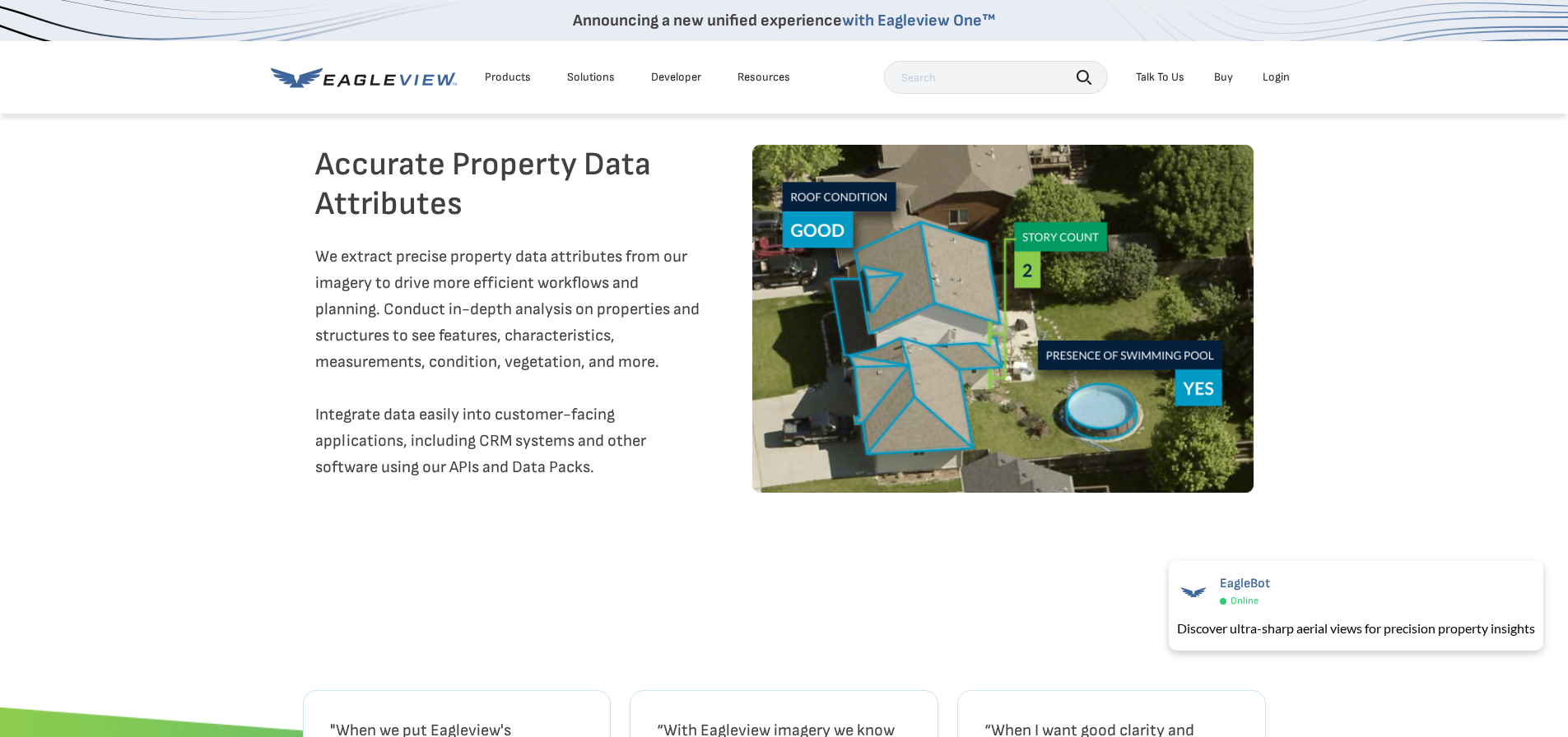 scroll, scrollTop: 3043, scrollLeft: 0, axis: vertical 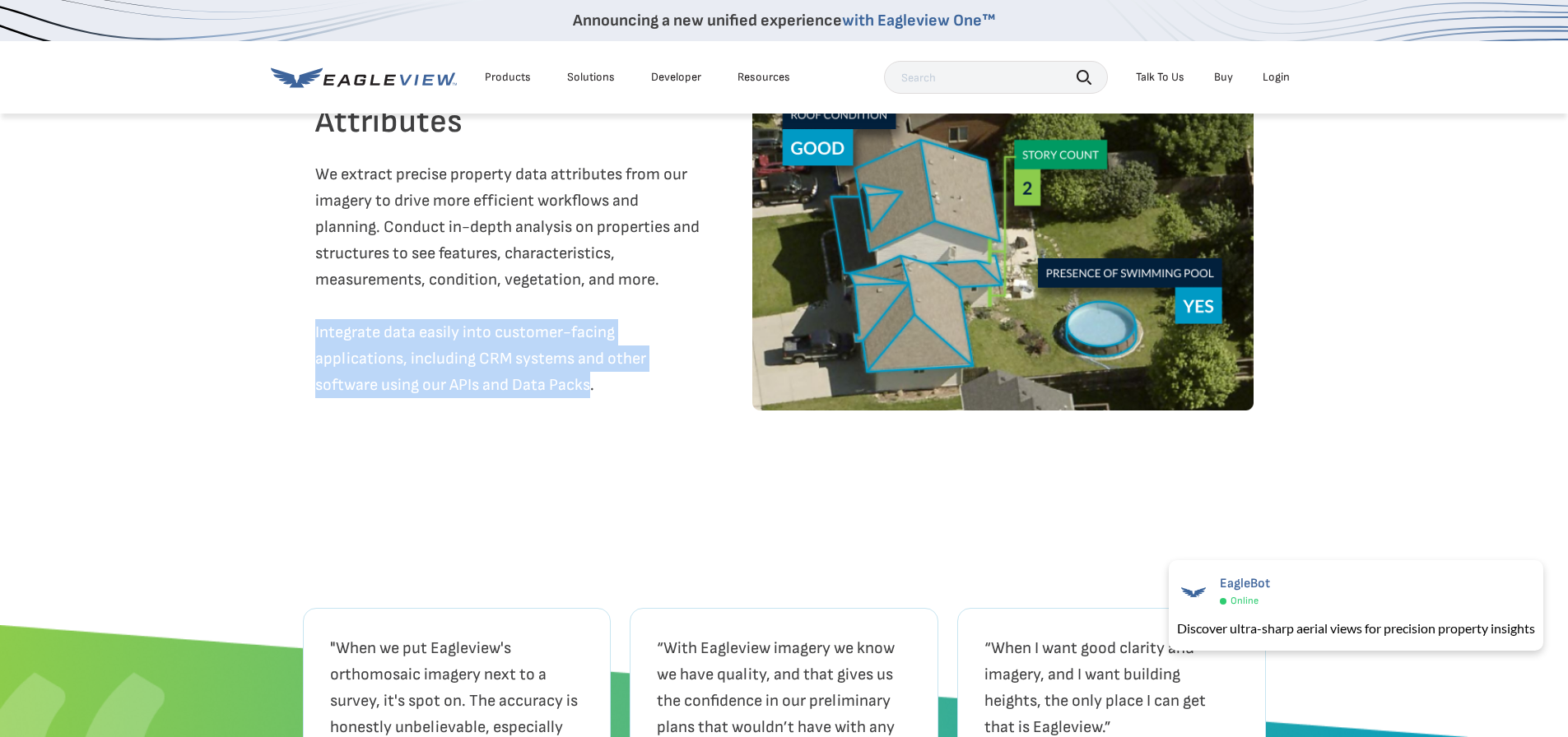 drag, startPoint x: 589, startPoint y: 421, endPoint x: 316, endPoint y: 364, distance: 278.8871 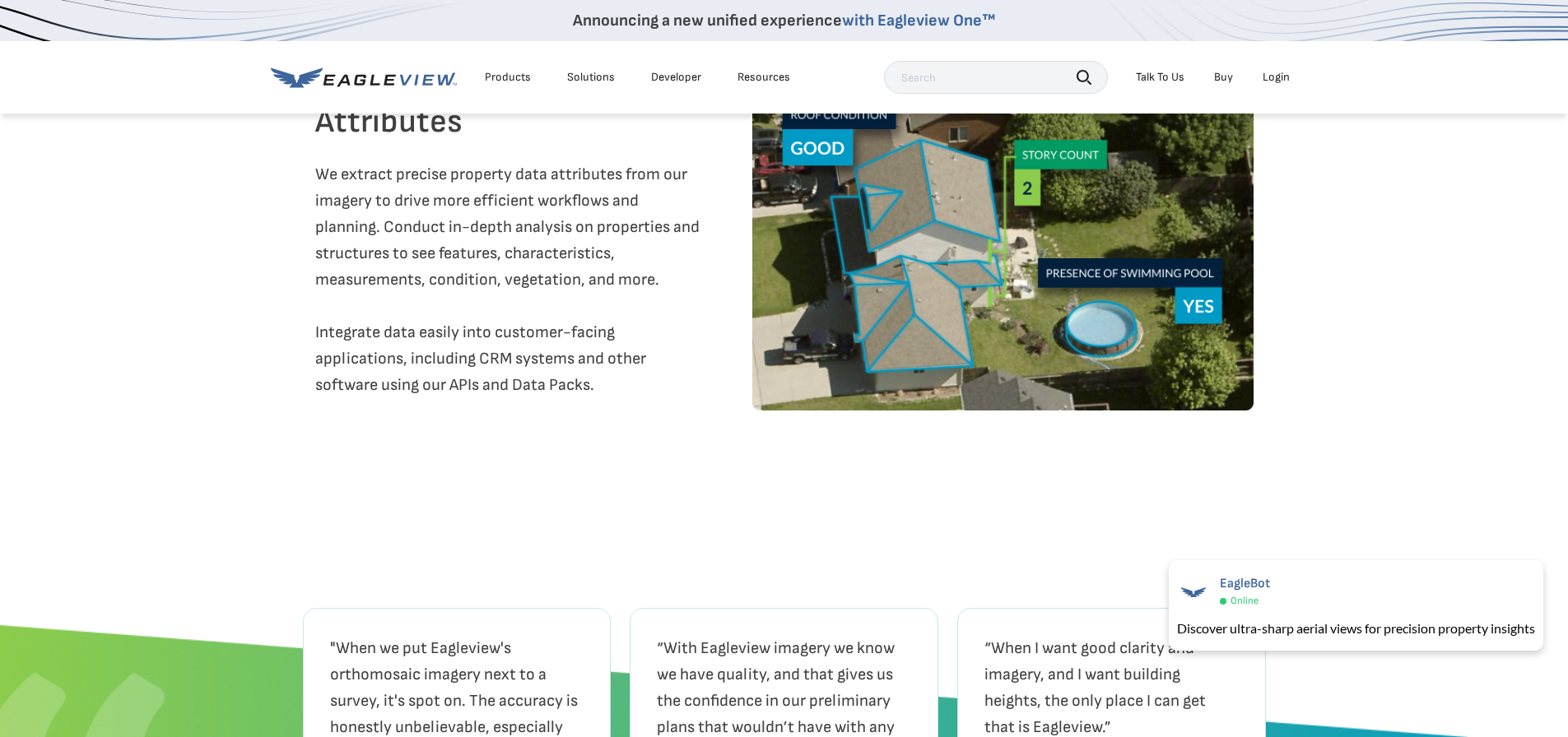 click on "We extract precise property data attributes from our imagery to drive more efficient workflows and planning. Conduct in-depth analysis on properties and structures to see features, characteristics, measurements, condition, vegetation, and more. Integrate data easily into customer-facing applications, including CRM systems and other software using our APIs and Data Packs." at bounding box center (507, -663) 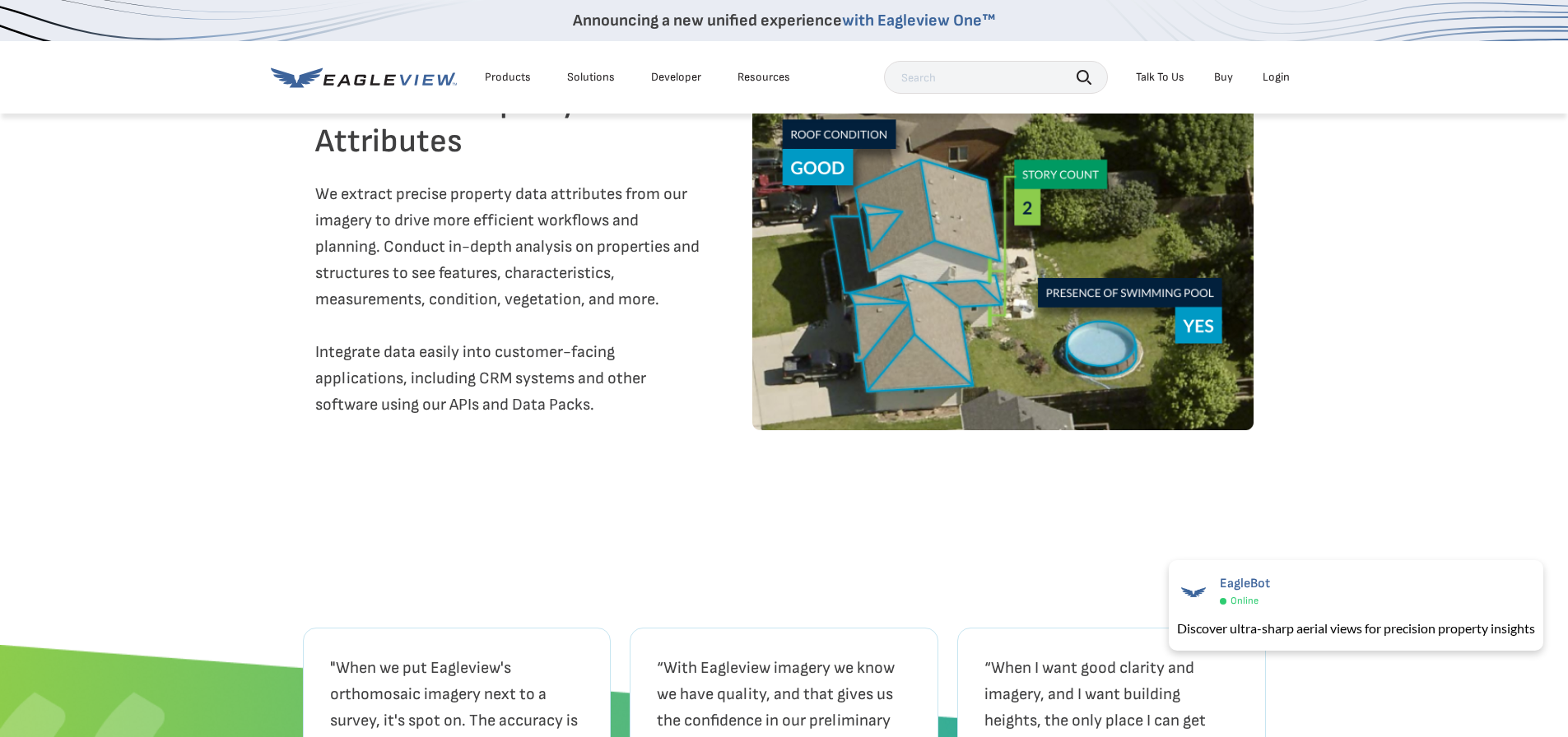 scroll, scrollTop: 2879, scrollLeft: 0, axis: vertical 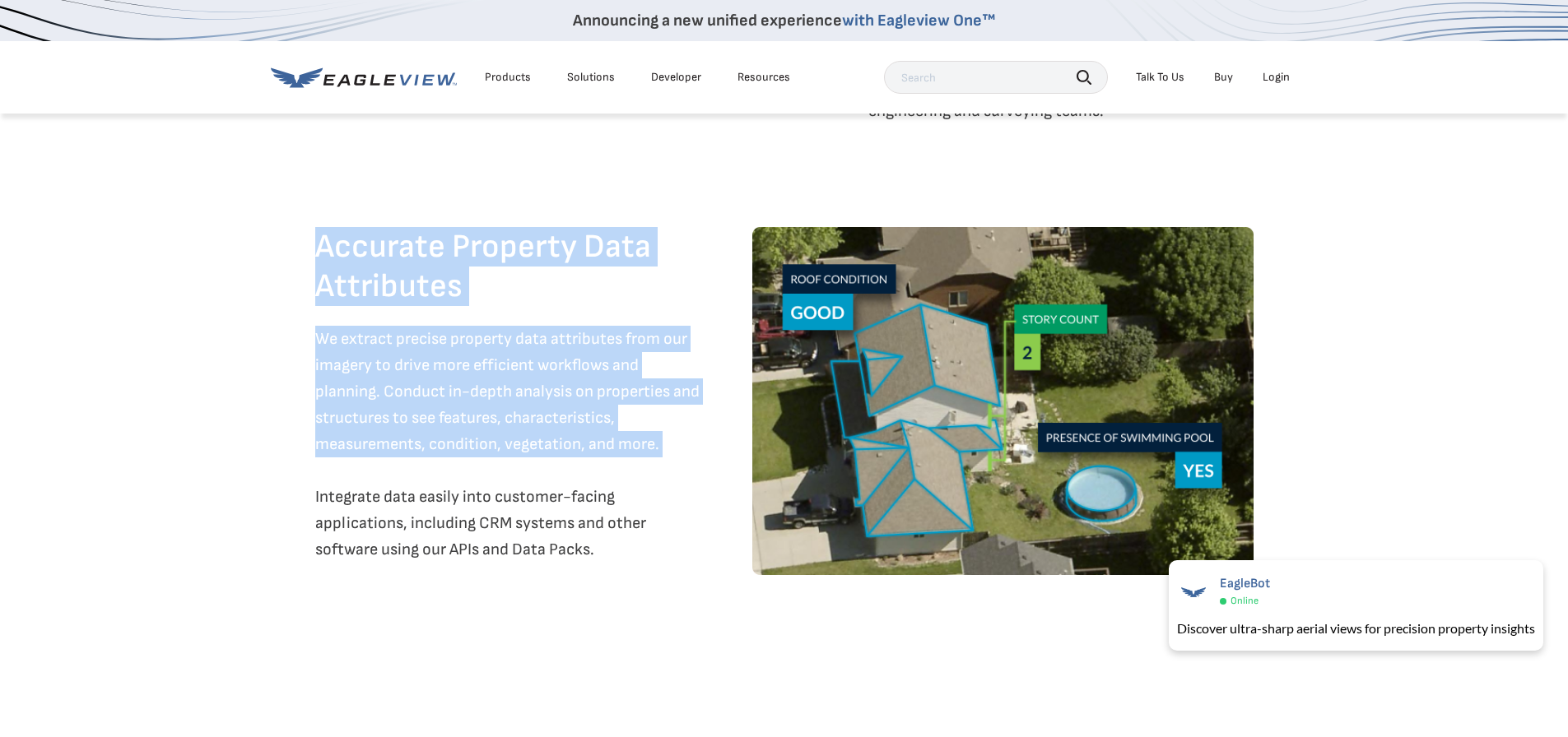 drag, startPoint x: 328, startPoint y: 292, endPoint x: 579, endPoint y: 503, distance: 327.90547 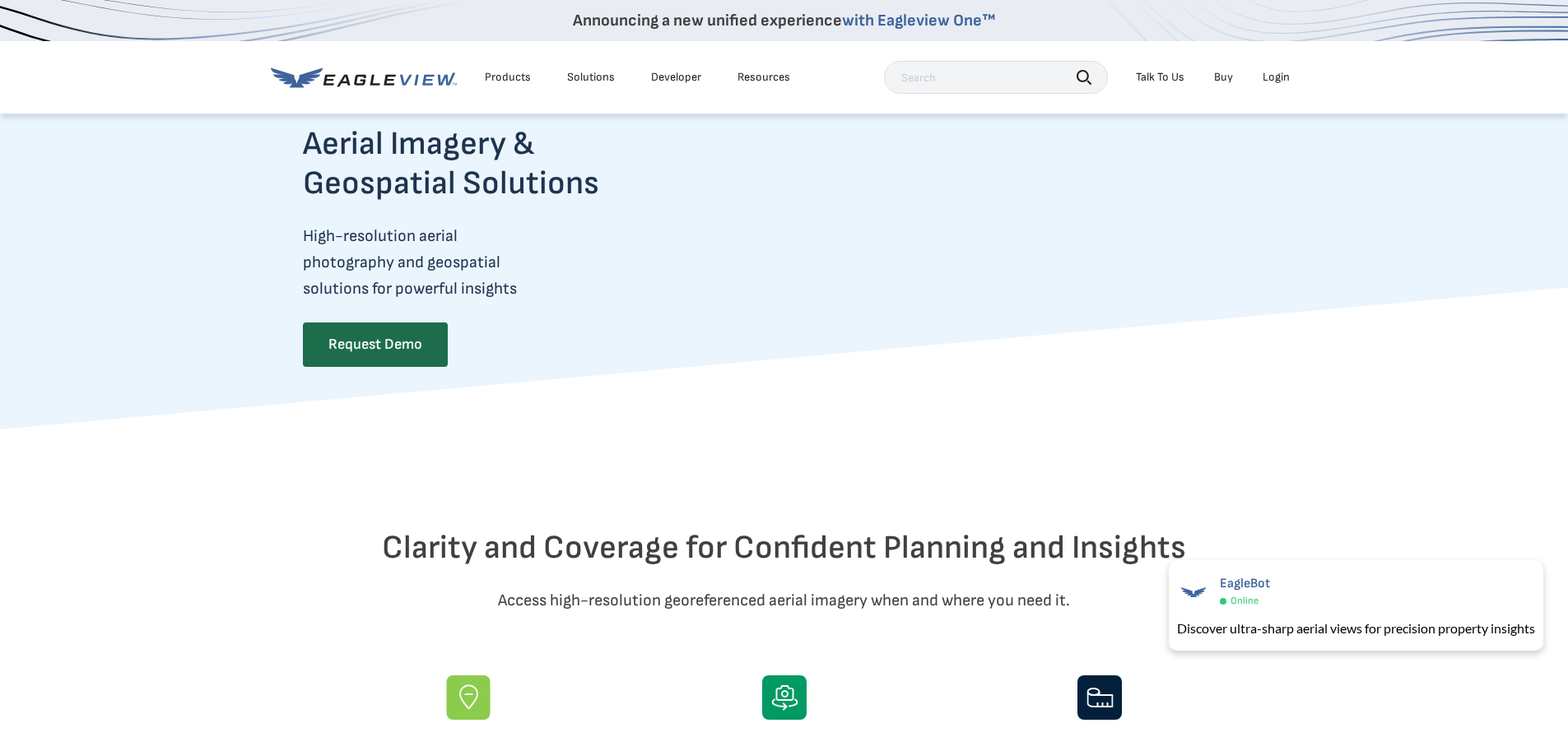 scroll, scrollTop: 0, scrollLeft: 0, axis: both 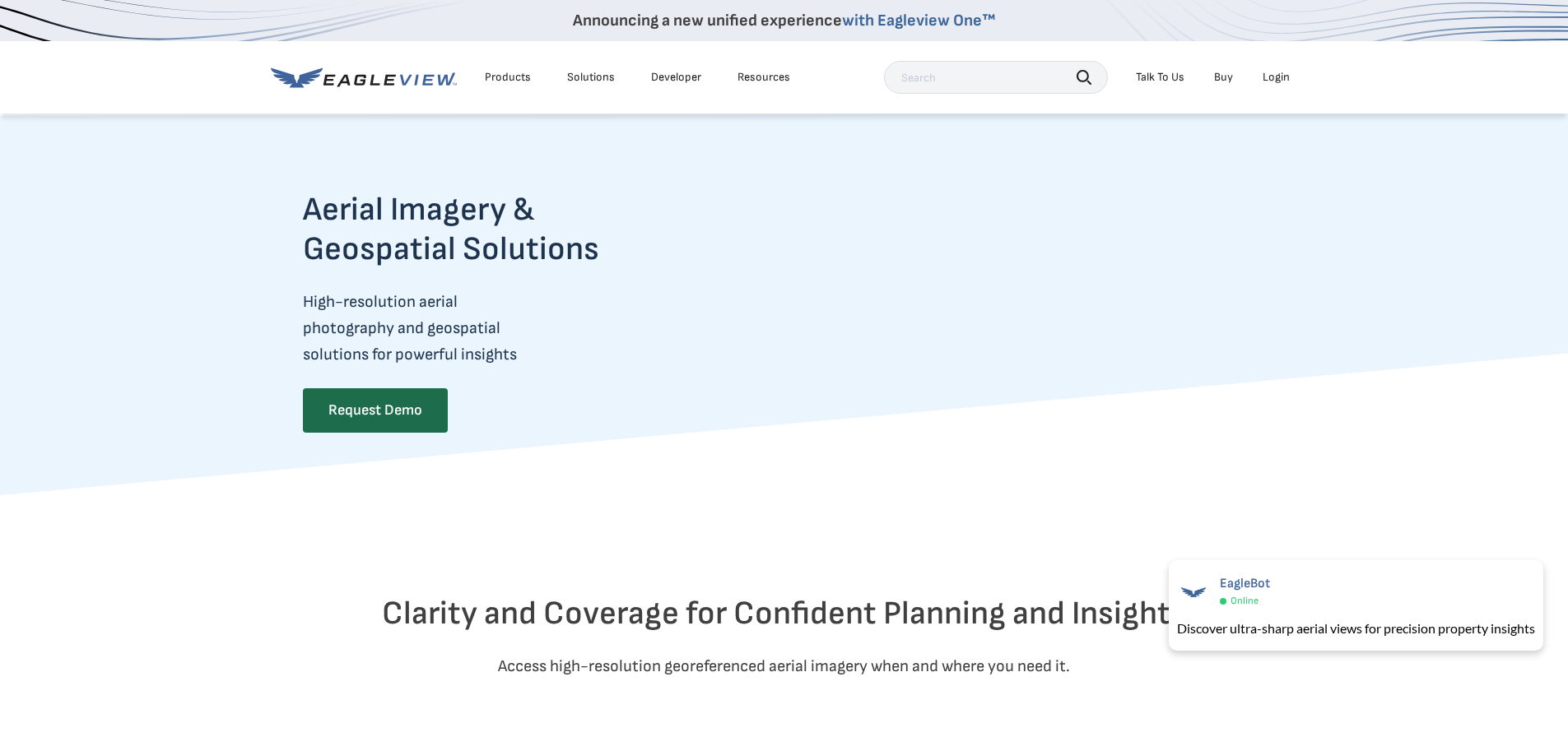 click on "Solutions" at bounding box center [591, 77] 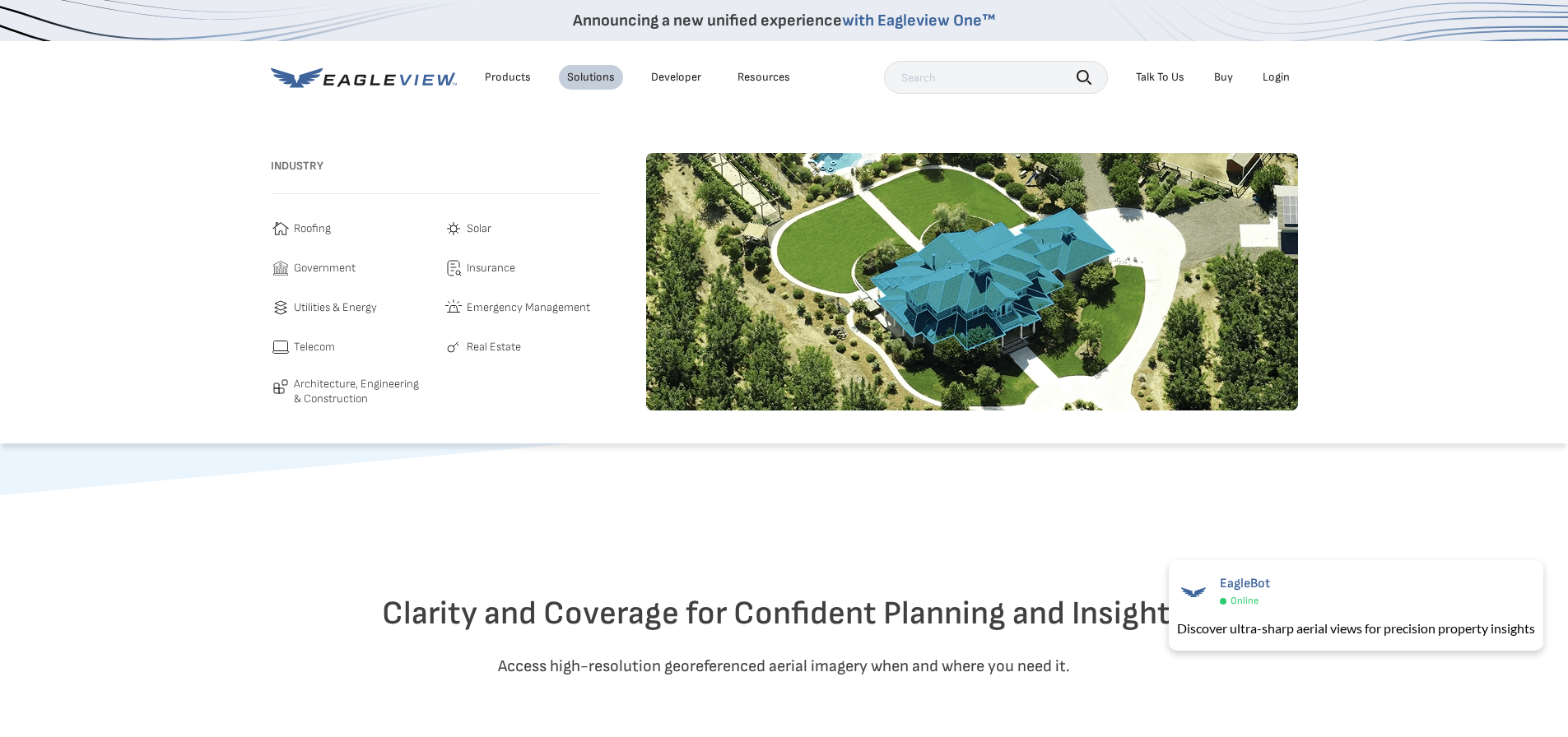 click on "Roofing" at bounding box center [312, 229] 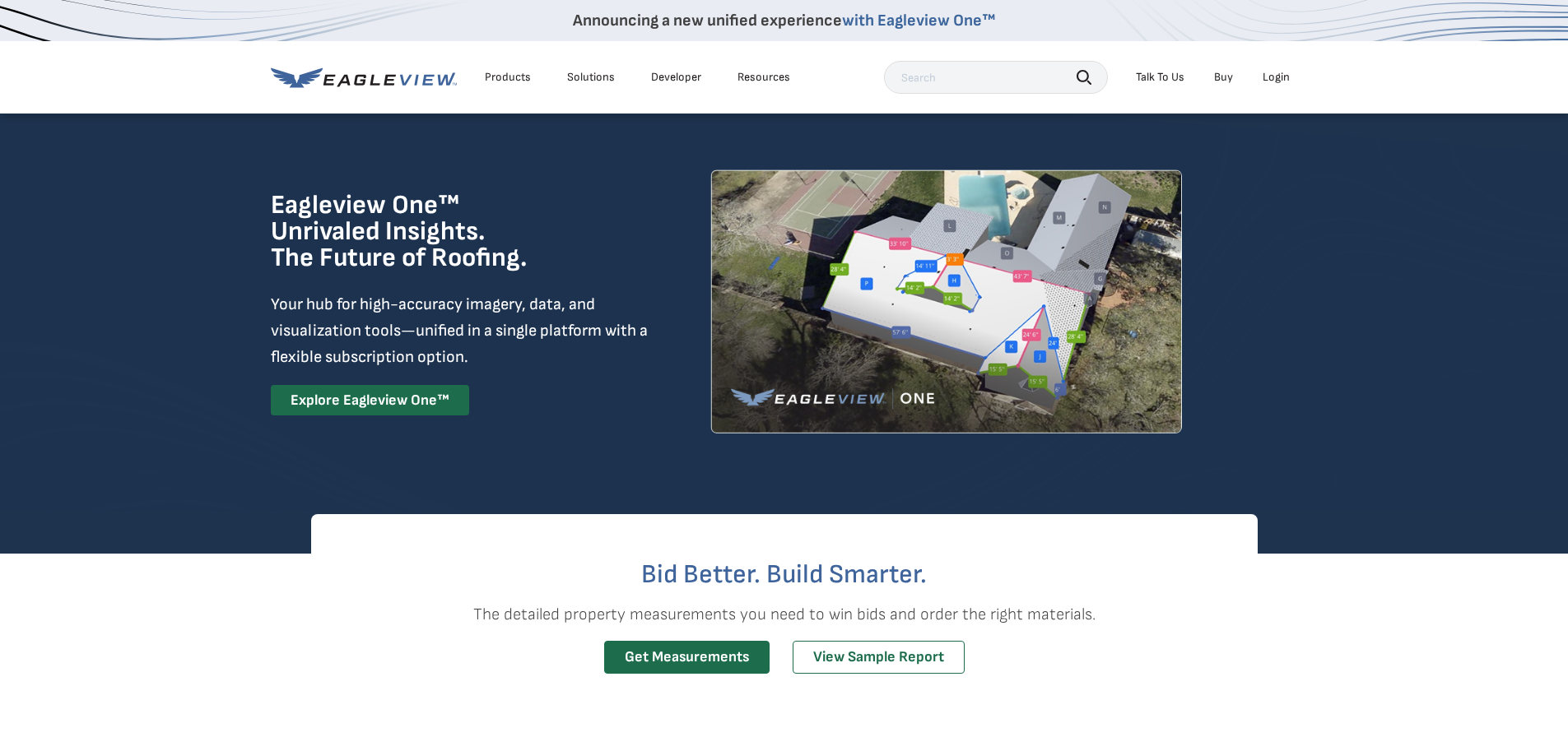 scroll, scrollTop: 0, scrollLeft: 0, axis: both 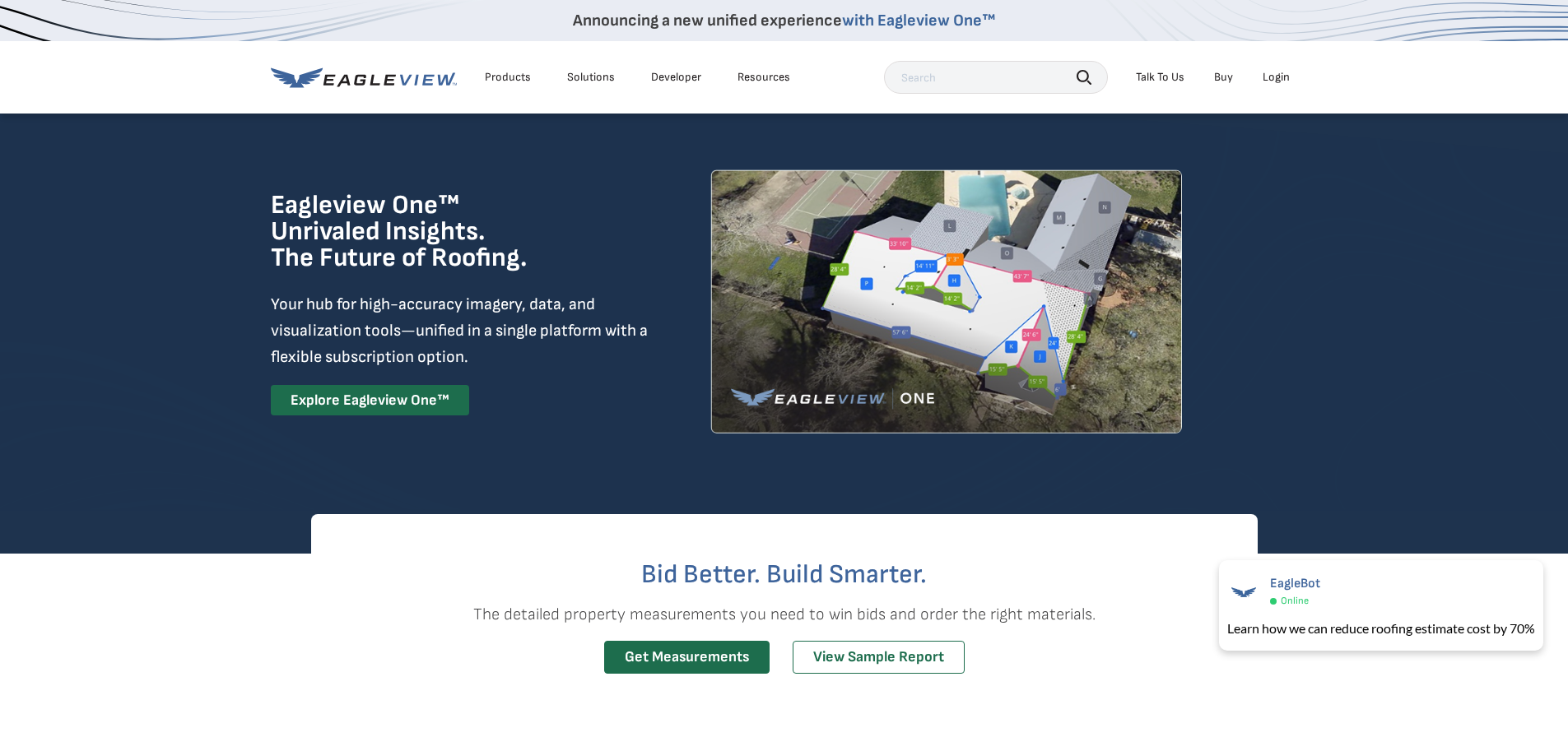 click on "Solutions" at bounding box center [591, 77] 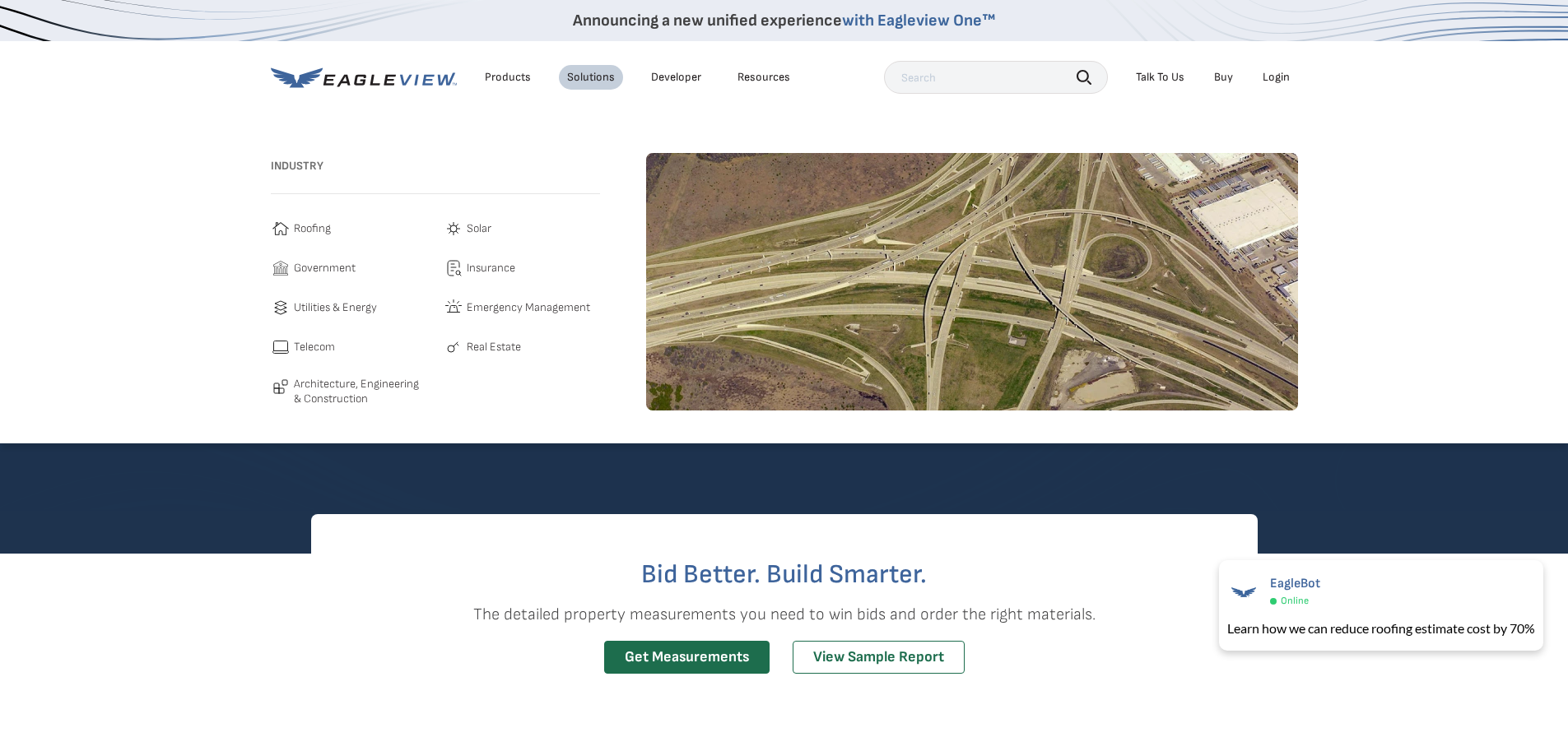 click on "Government" at bounding box center [324, 268] 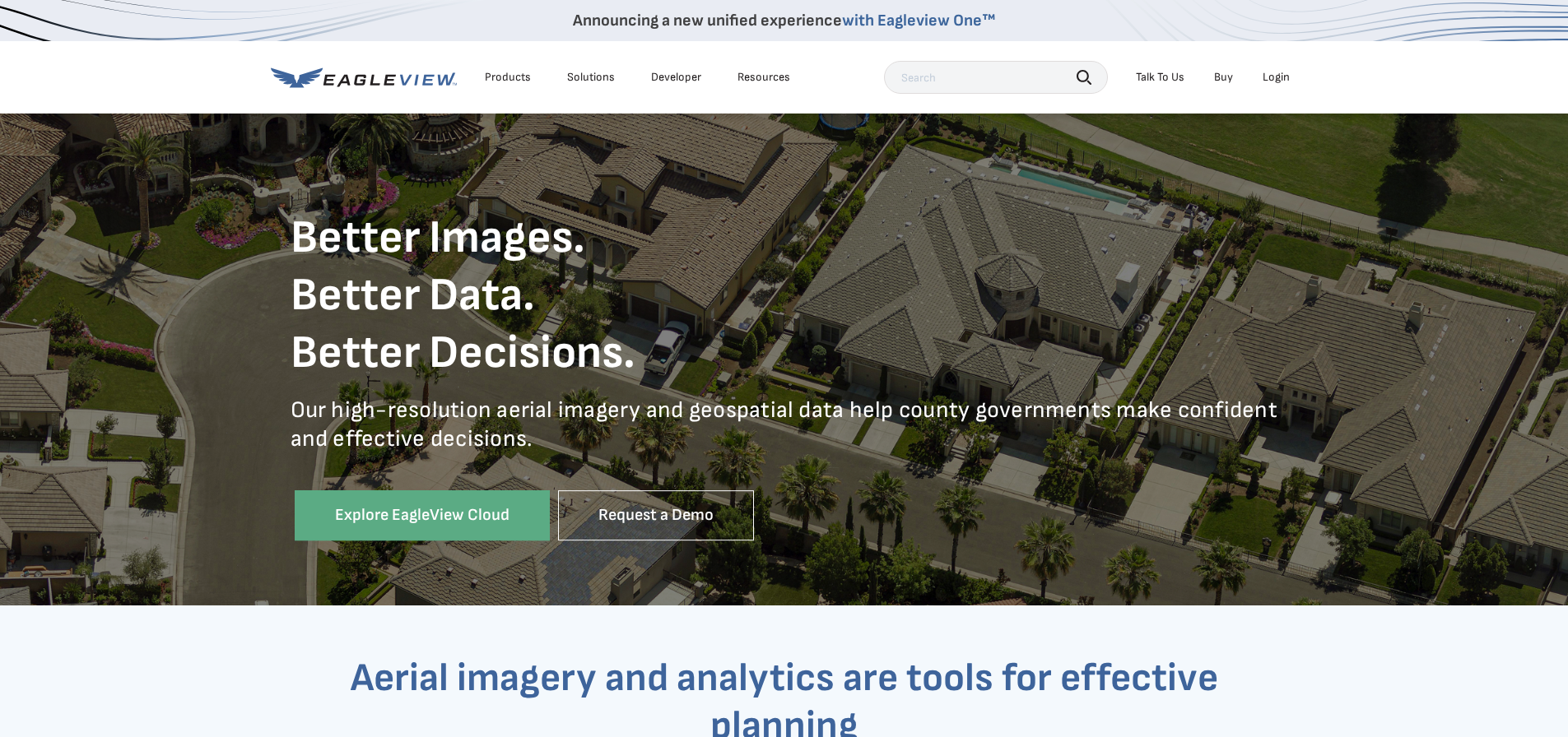 scroll, scrollTop: 0, scrollLeft: 0, axis: both 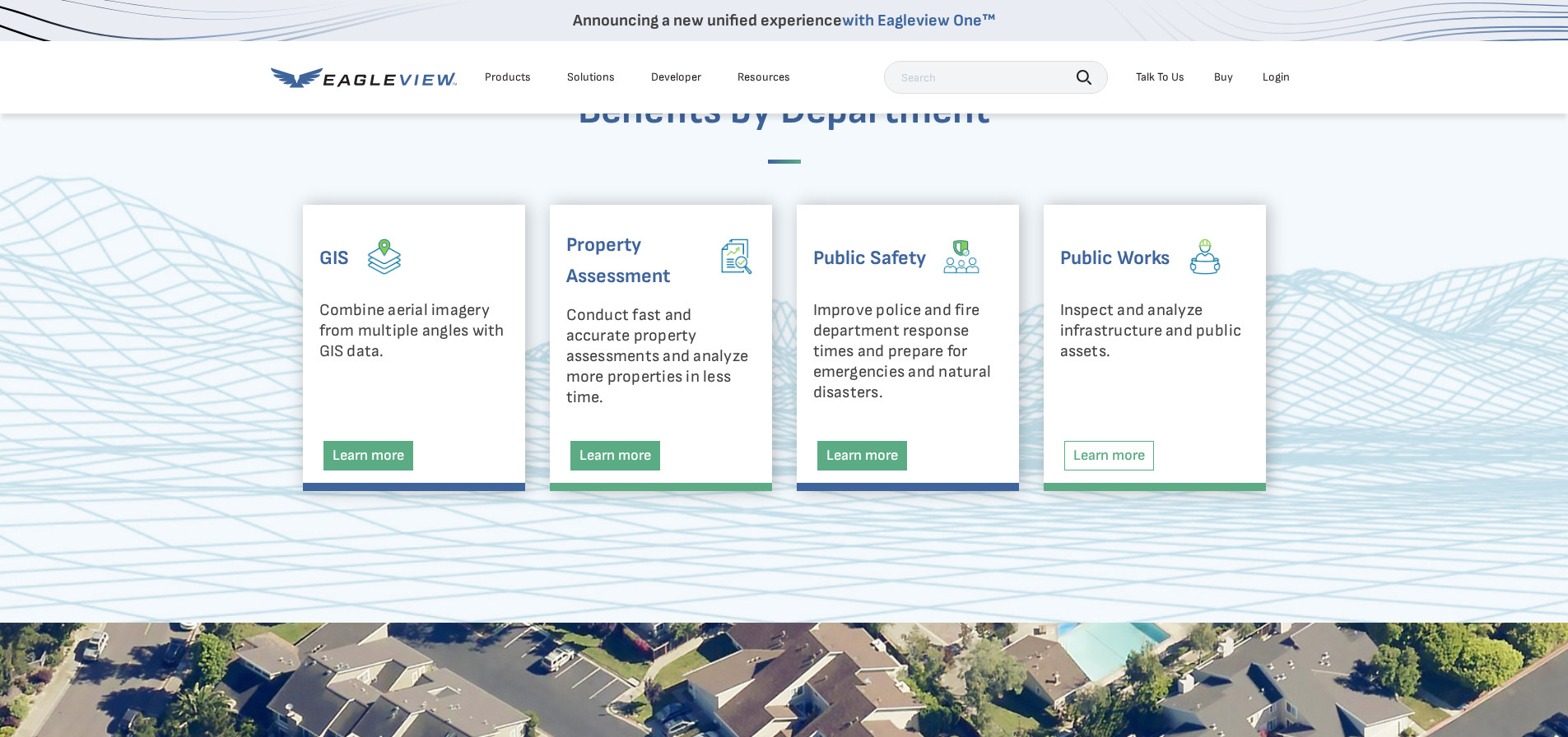 click on "Learn more" at bounding box center [1109, 456] 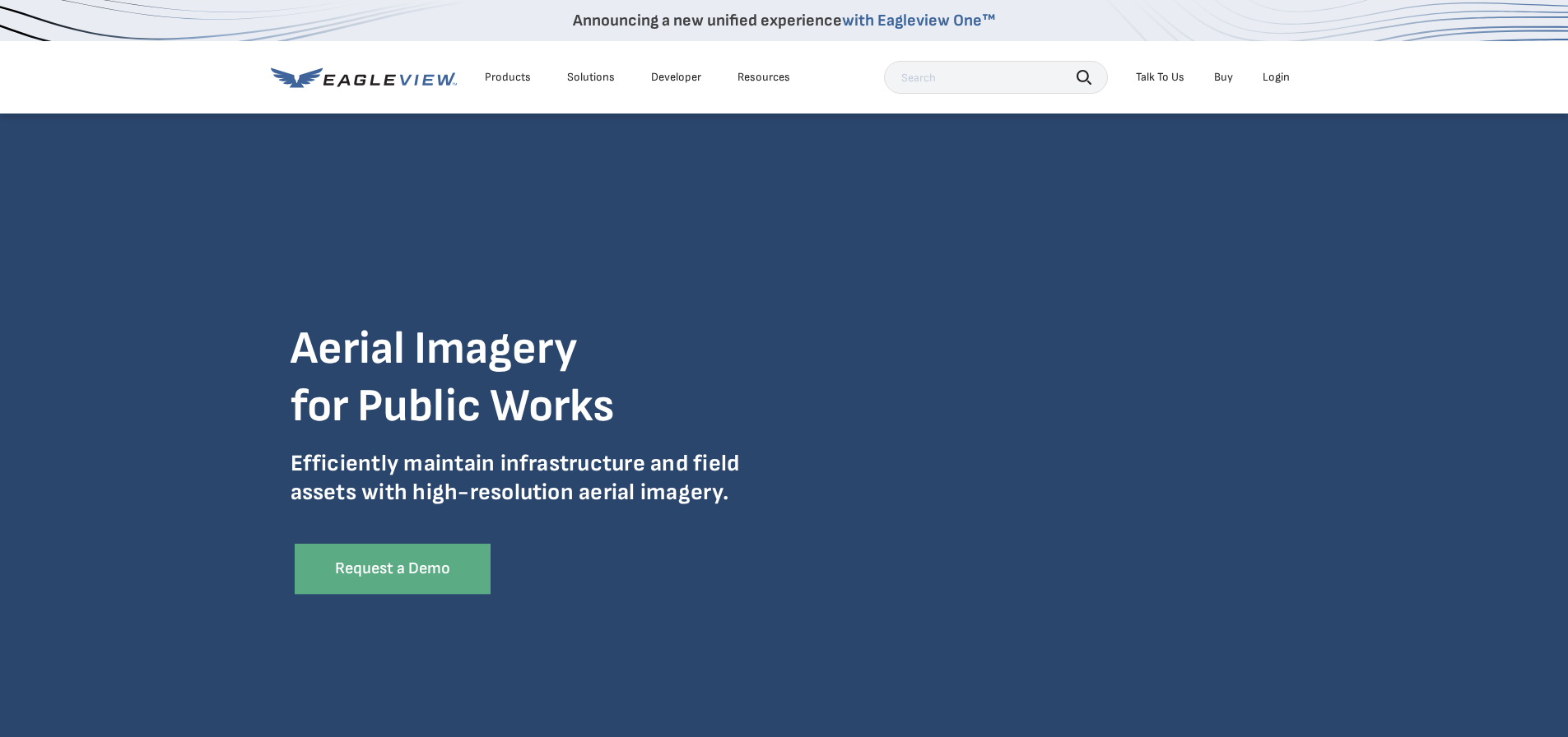 scroll, scrollTop: 0, scrollLeft: 0, axis: both 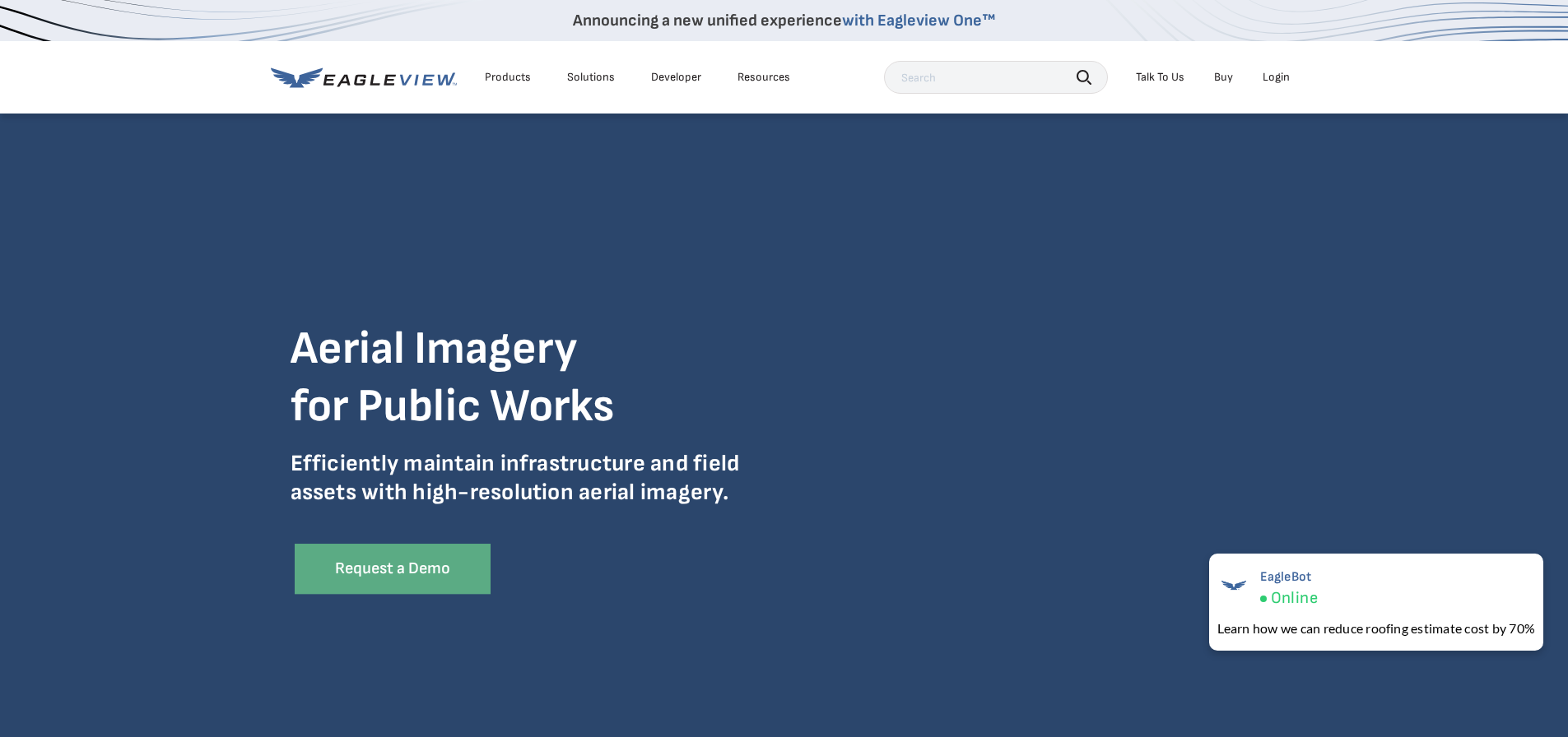 click on "Resources" at bounding box center [764, 77] 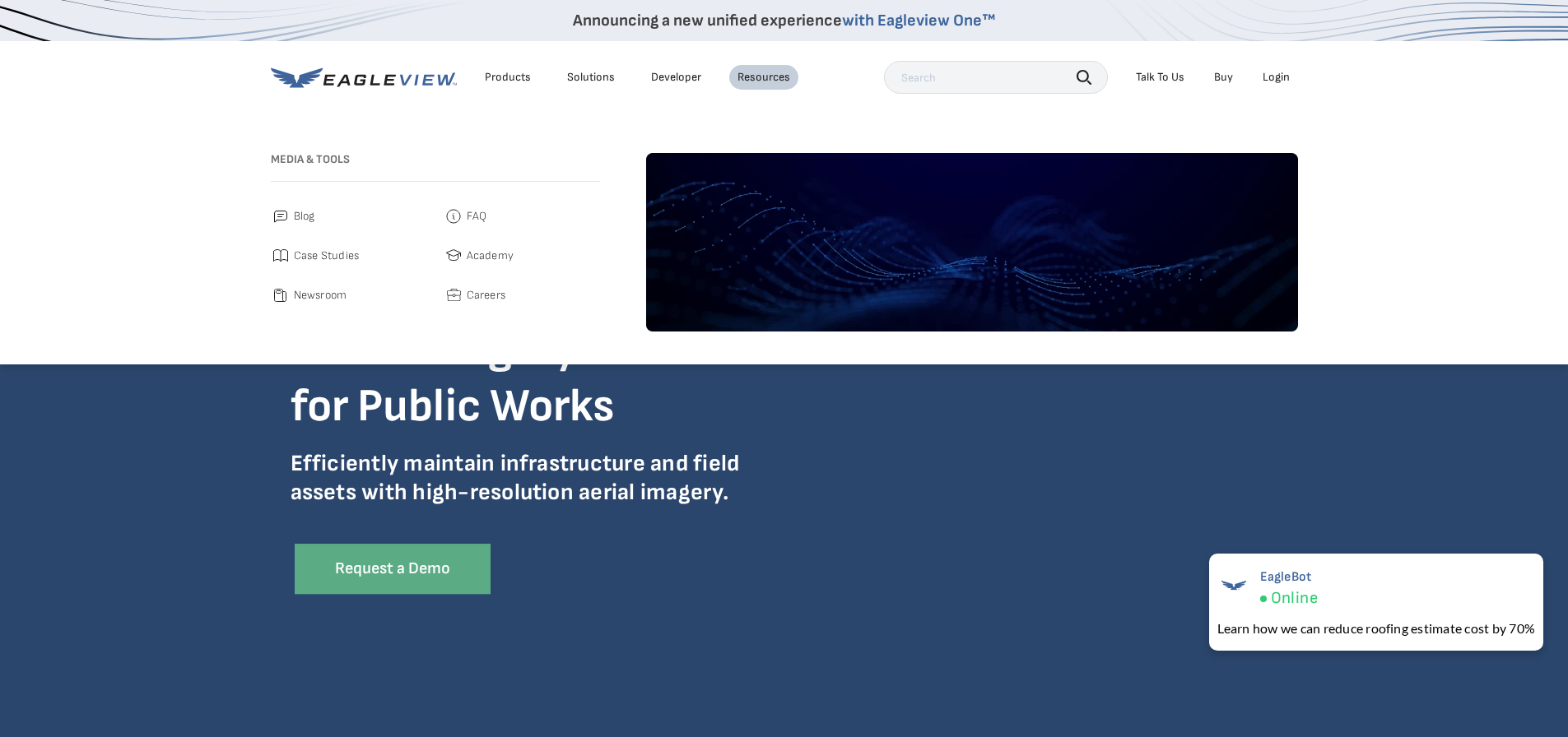 click on "FAQ" at bounding box center (477, 216) 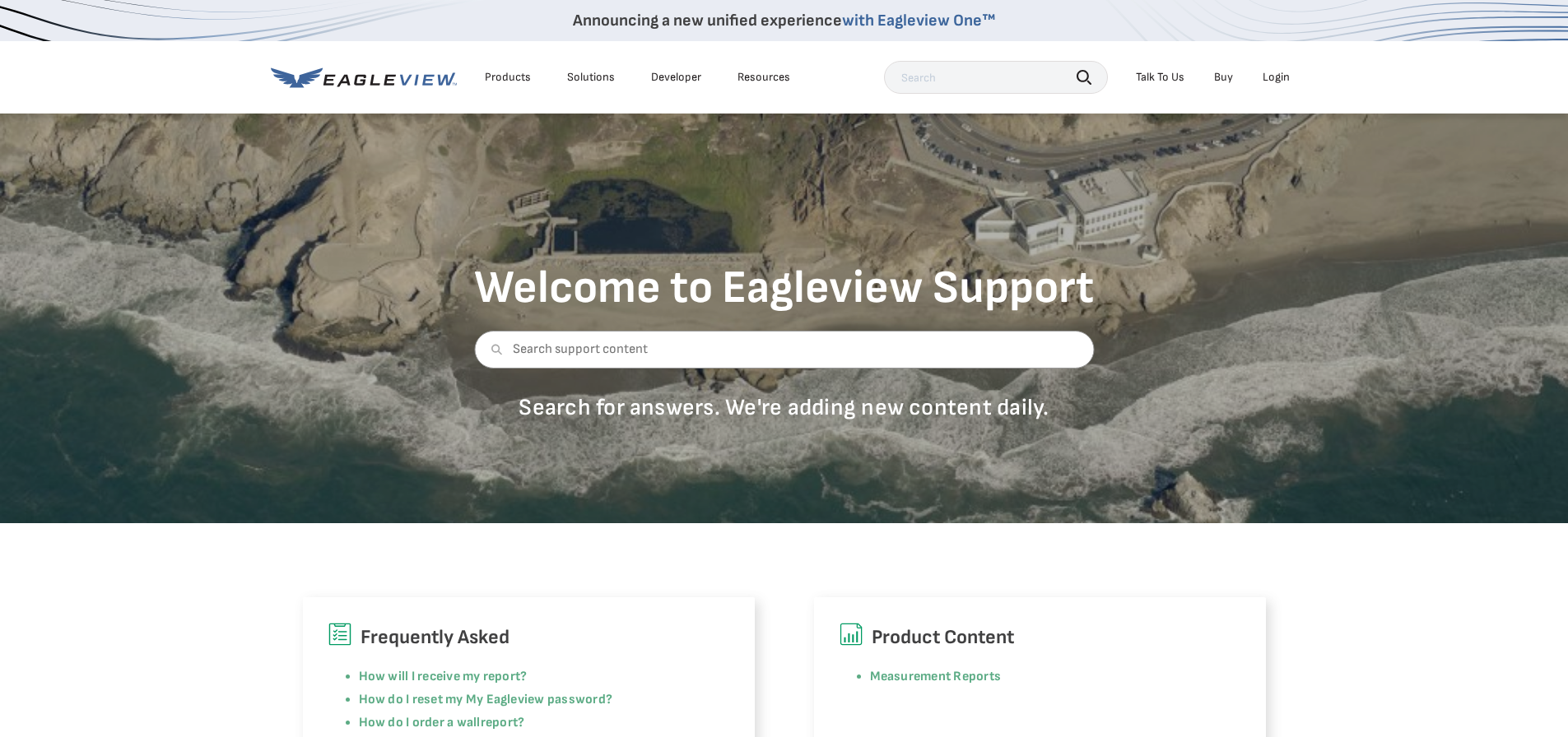 scroll, scrollTop: 0, scrollLeft: 0, axis: both 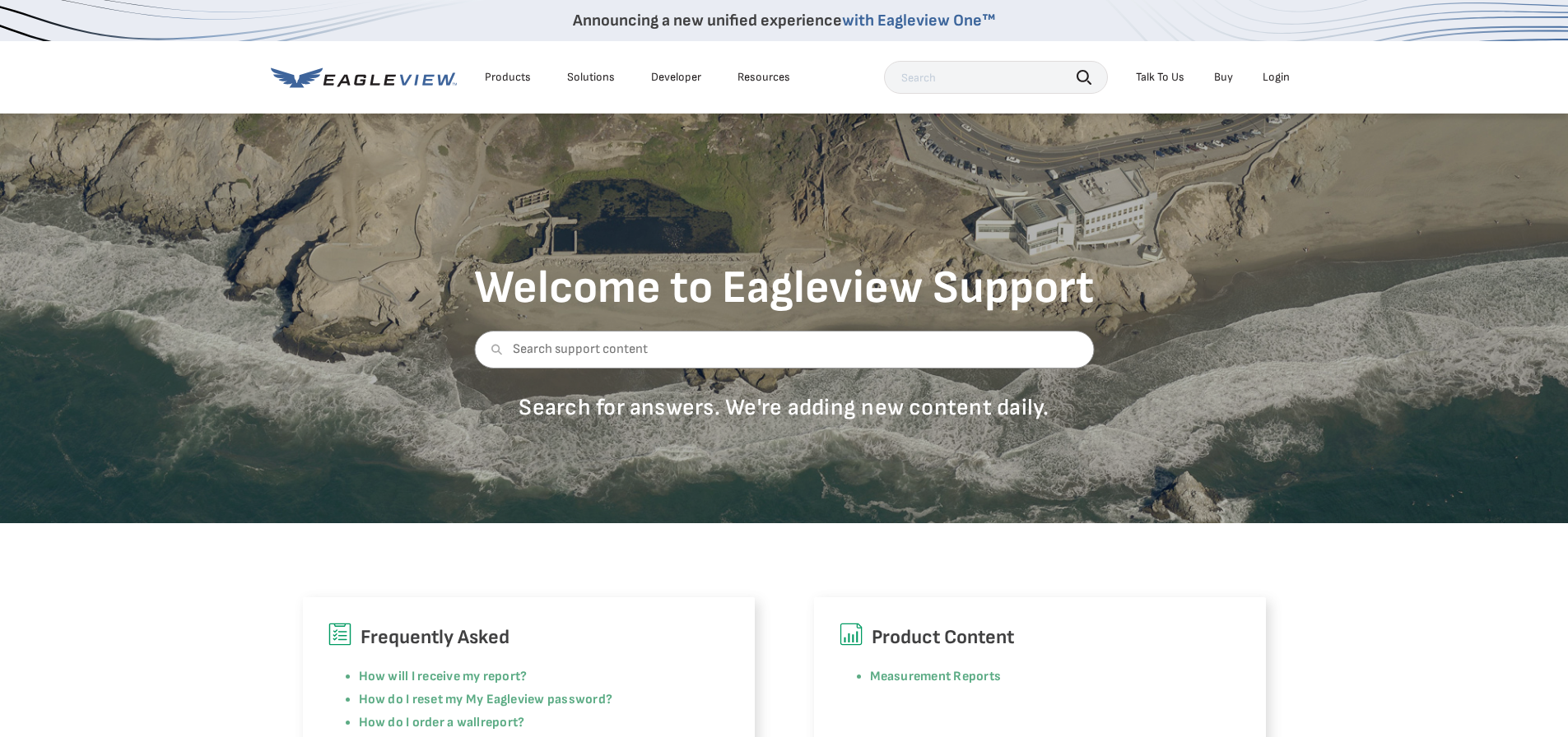 click on "Products" at bounding box center (508, 77) 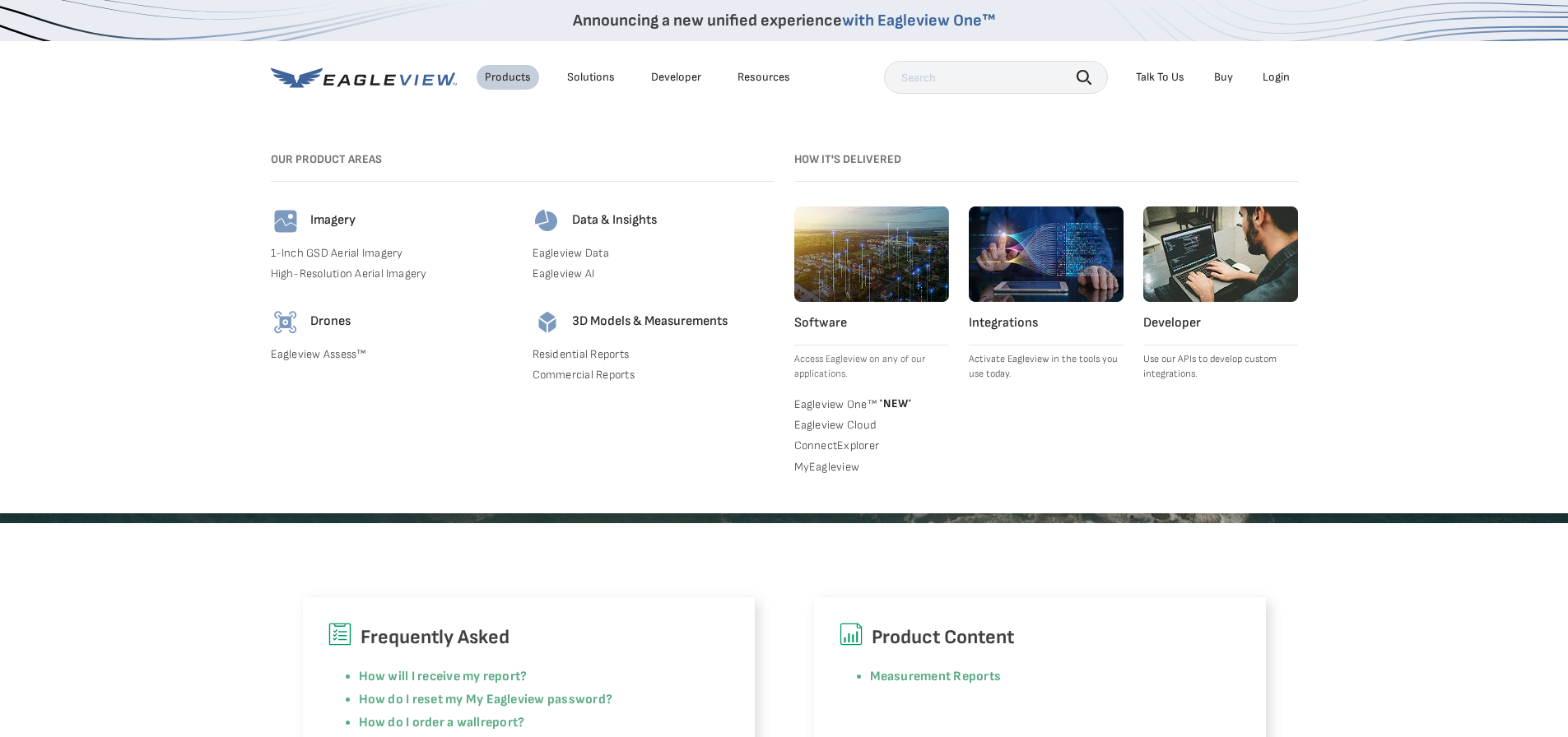 click on "Integrations" at bounding box center (1046, 323) 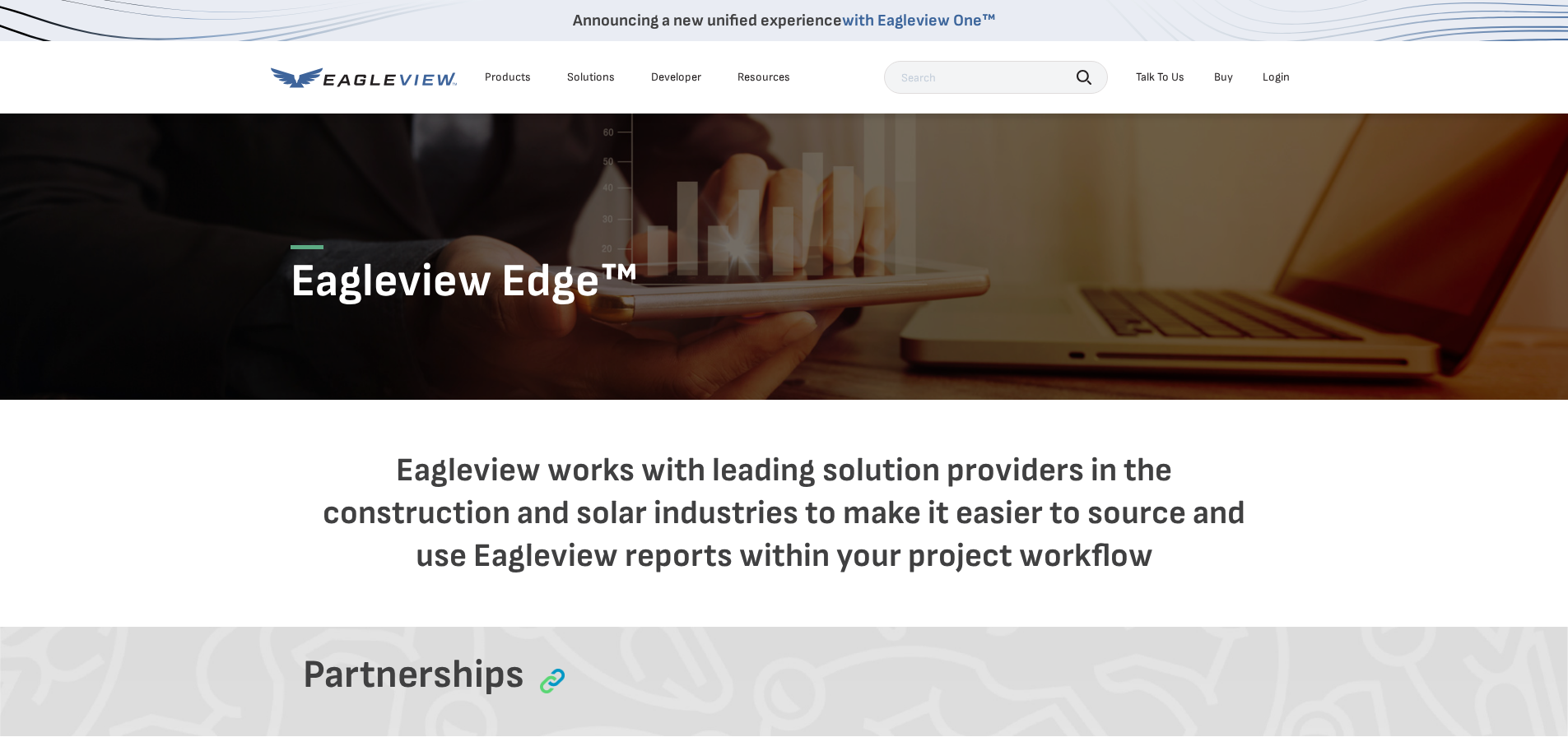scroll, scrollTop: 0, scrollLeft: 0, axis: both 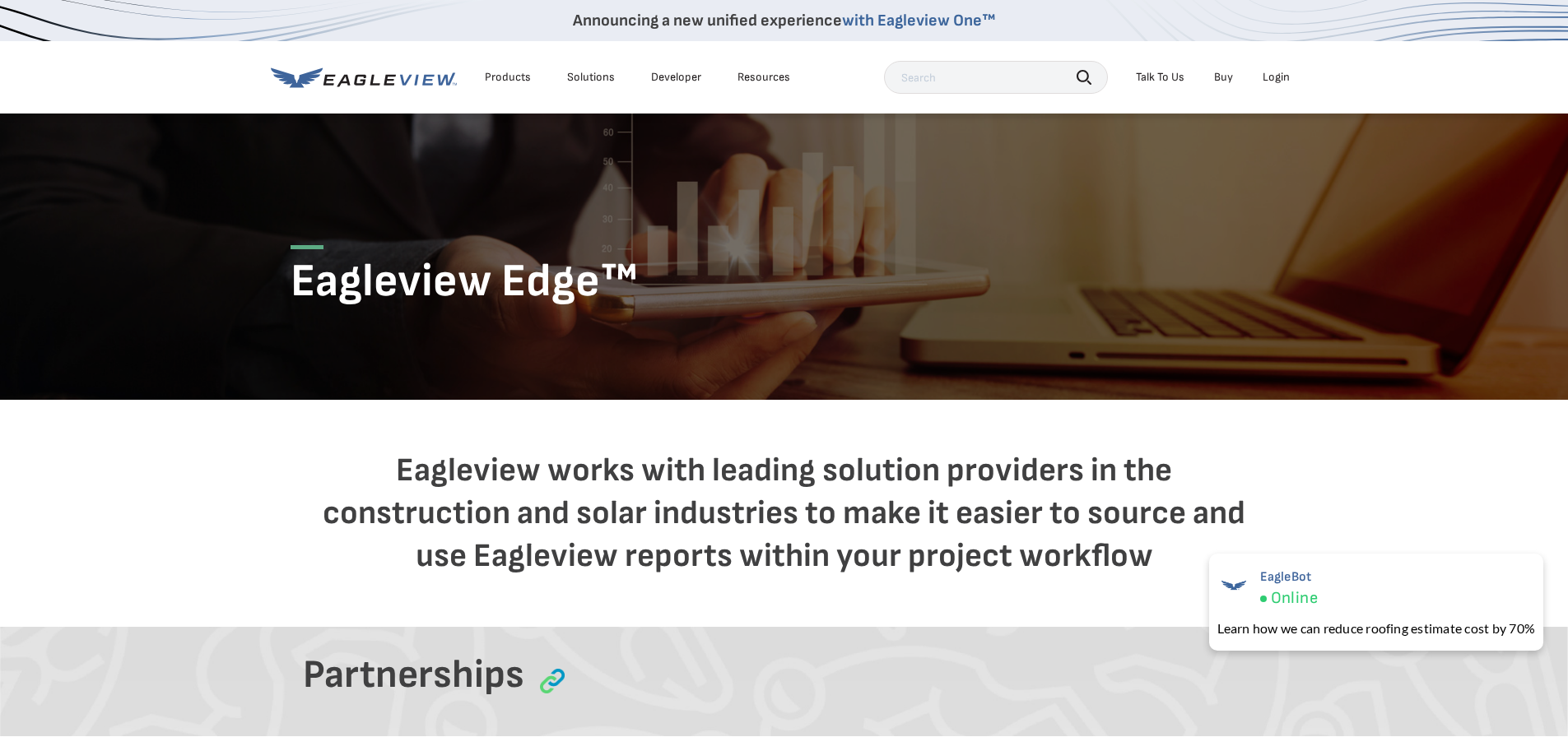click on "Products" at bounding box center [508, 77] 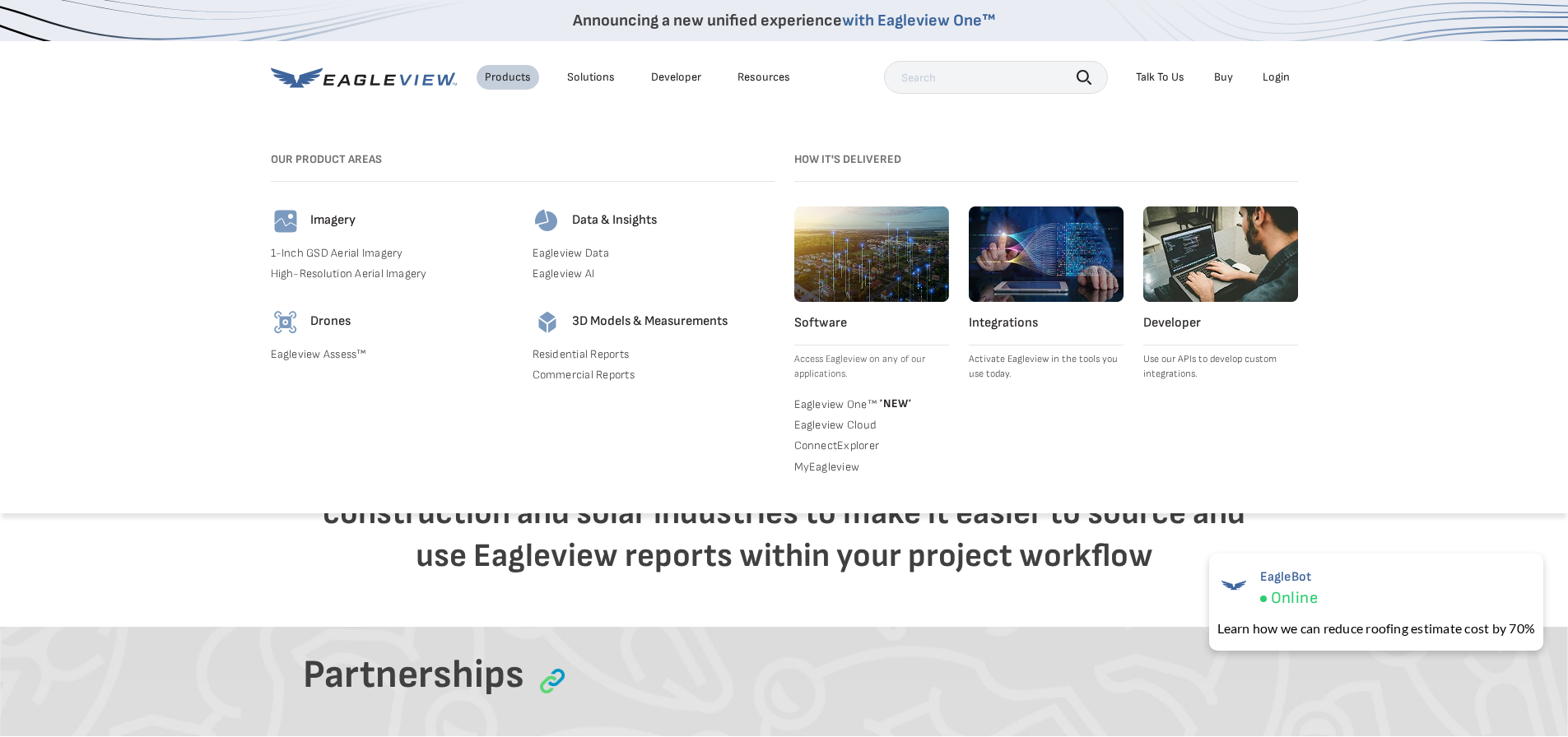 click on "Eagleview AI" at bounding box center [654, 274] 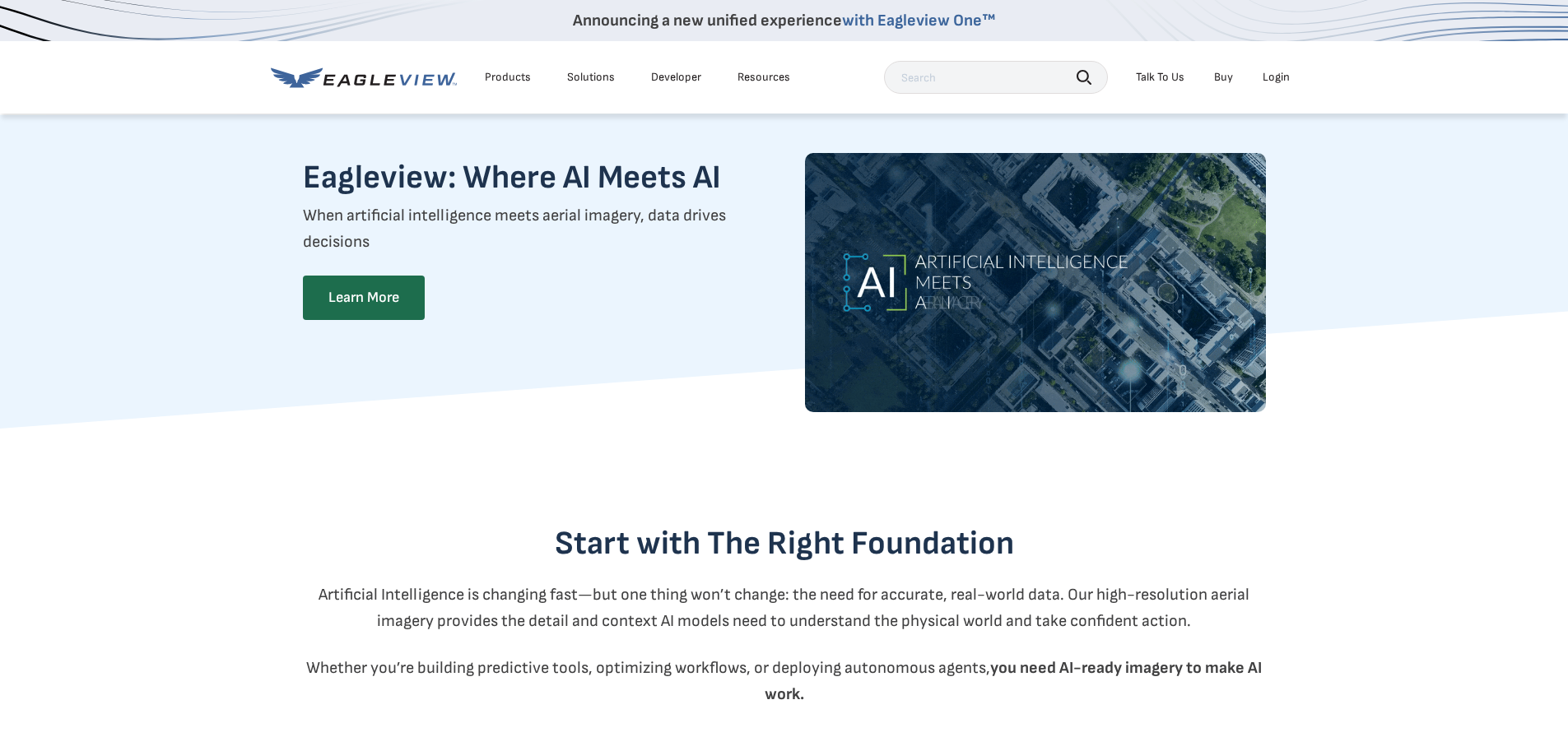 scroll, scrollTop: 0, scrollLeft: 0, axis: both 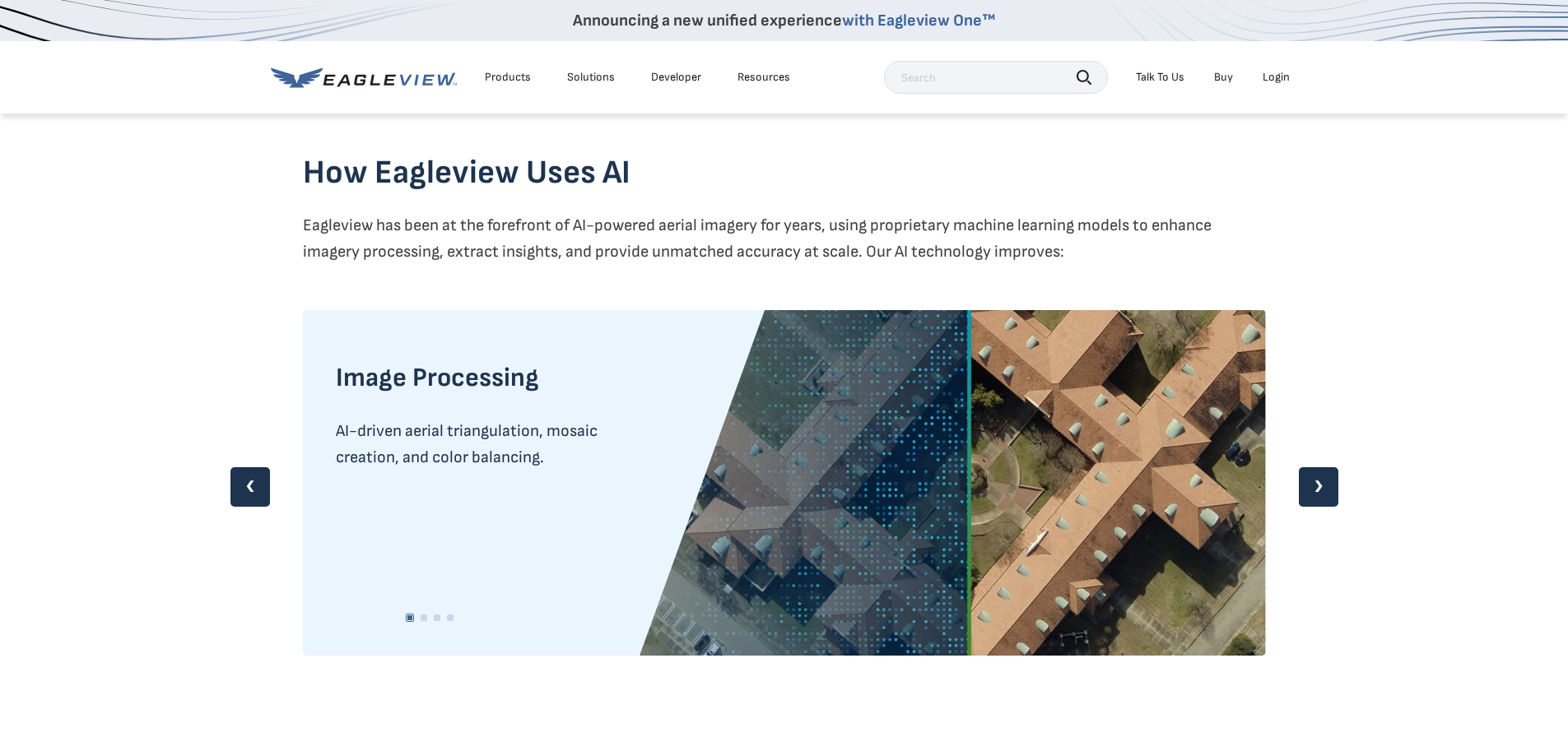 click on "❯" at bounding box center [1319, 487] 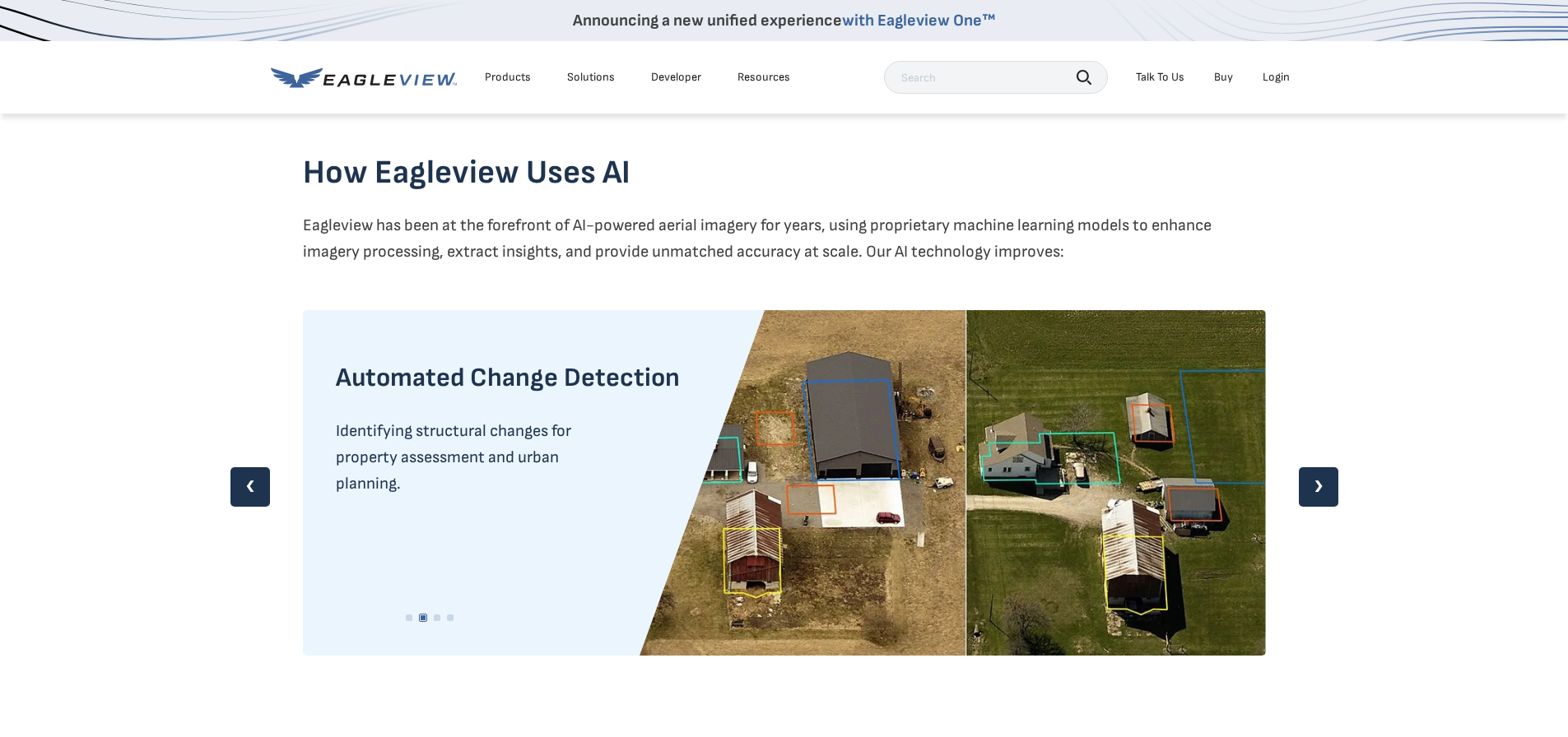 click on "❯" at bounding box center (1319, 487) 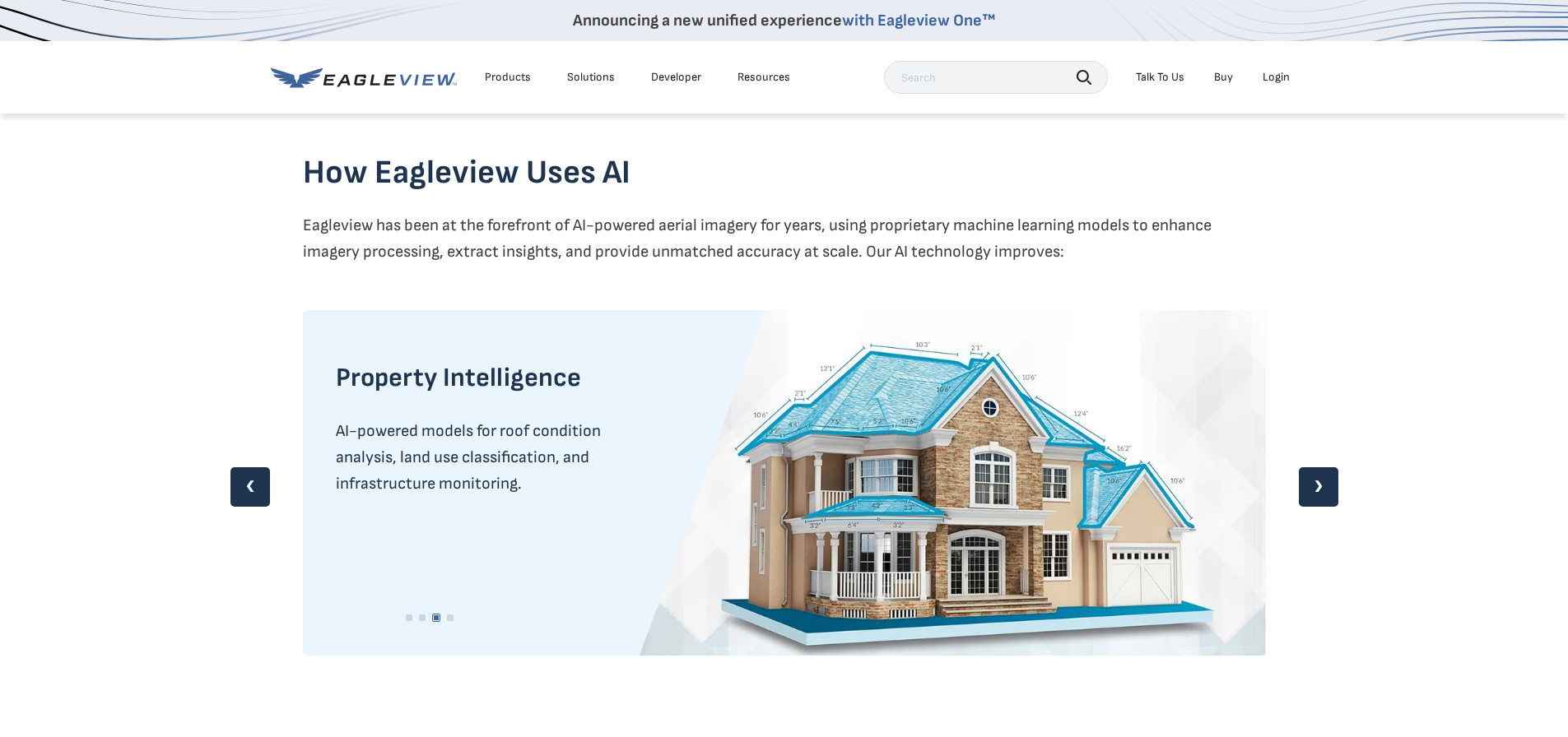 click on "❯" at bounding box center [1319, 487] 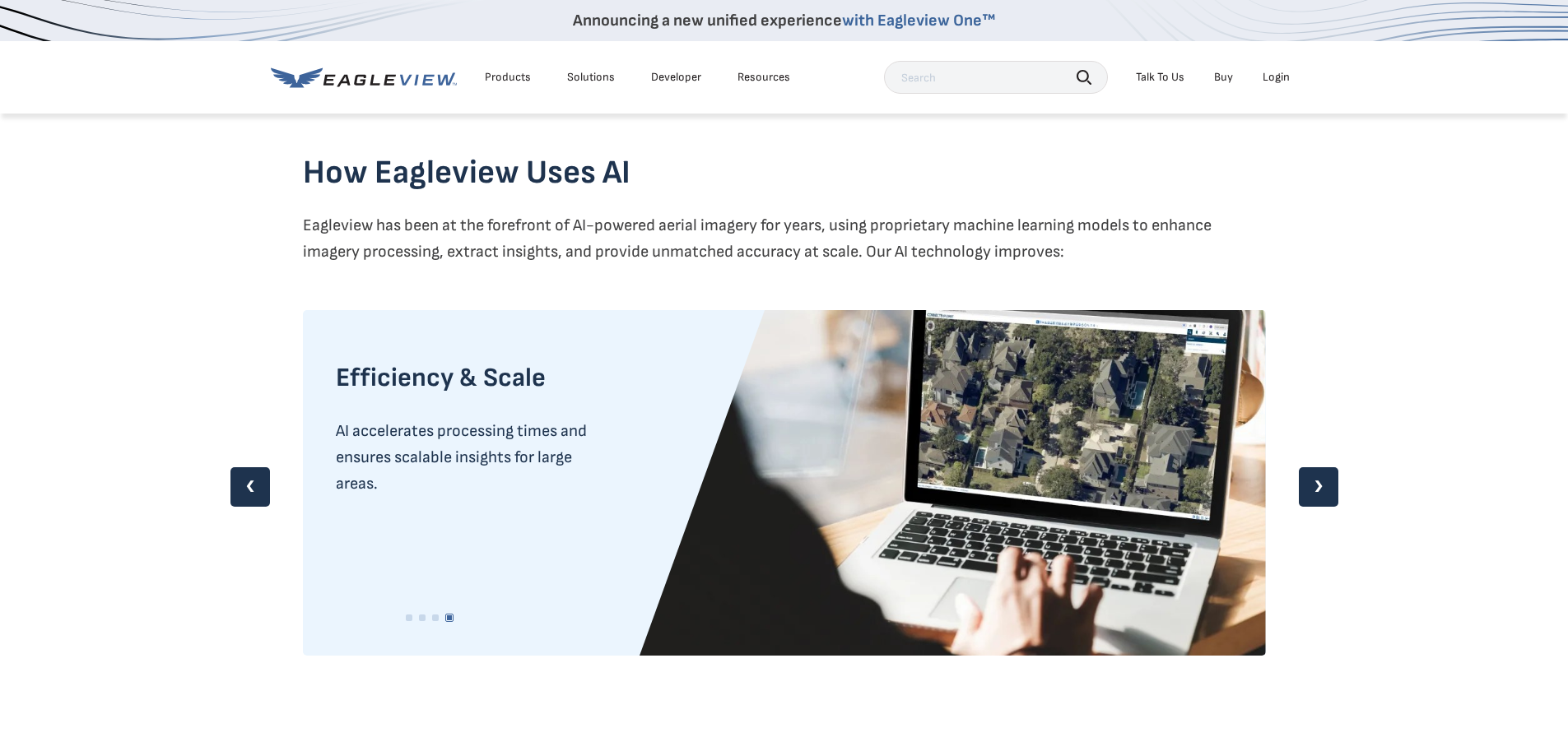 click on "❯" at bounding box center (1319, 487) 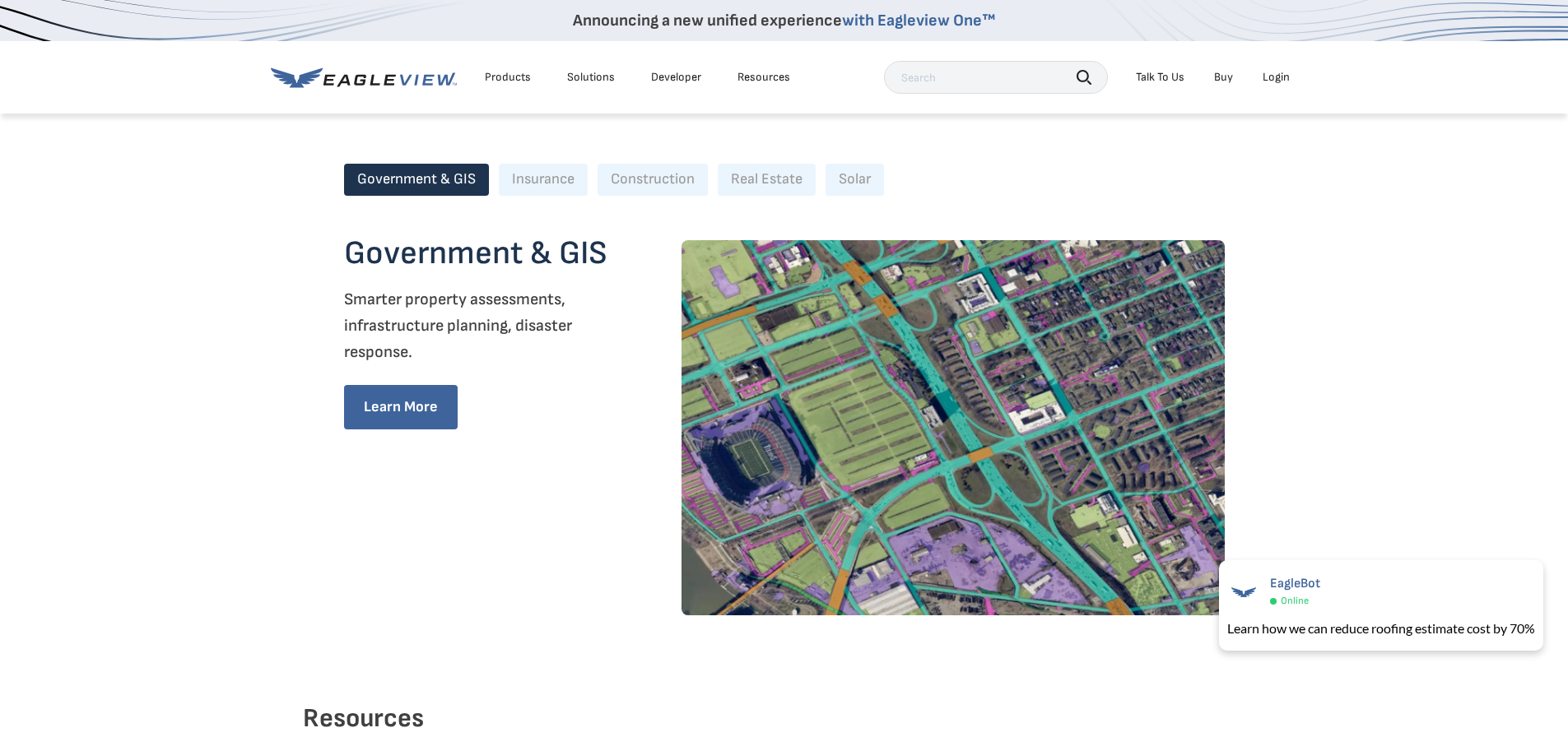scroll, scrollTop: 1727, scrollLeft: 0, axis: vertical 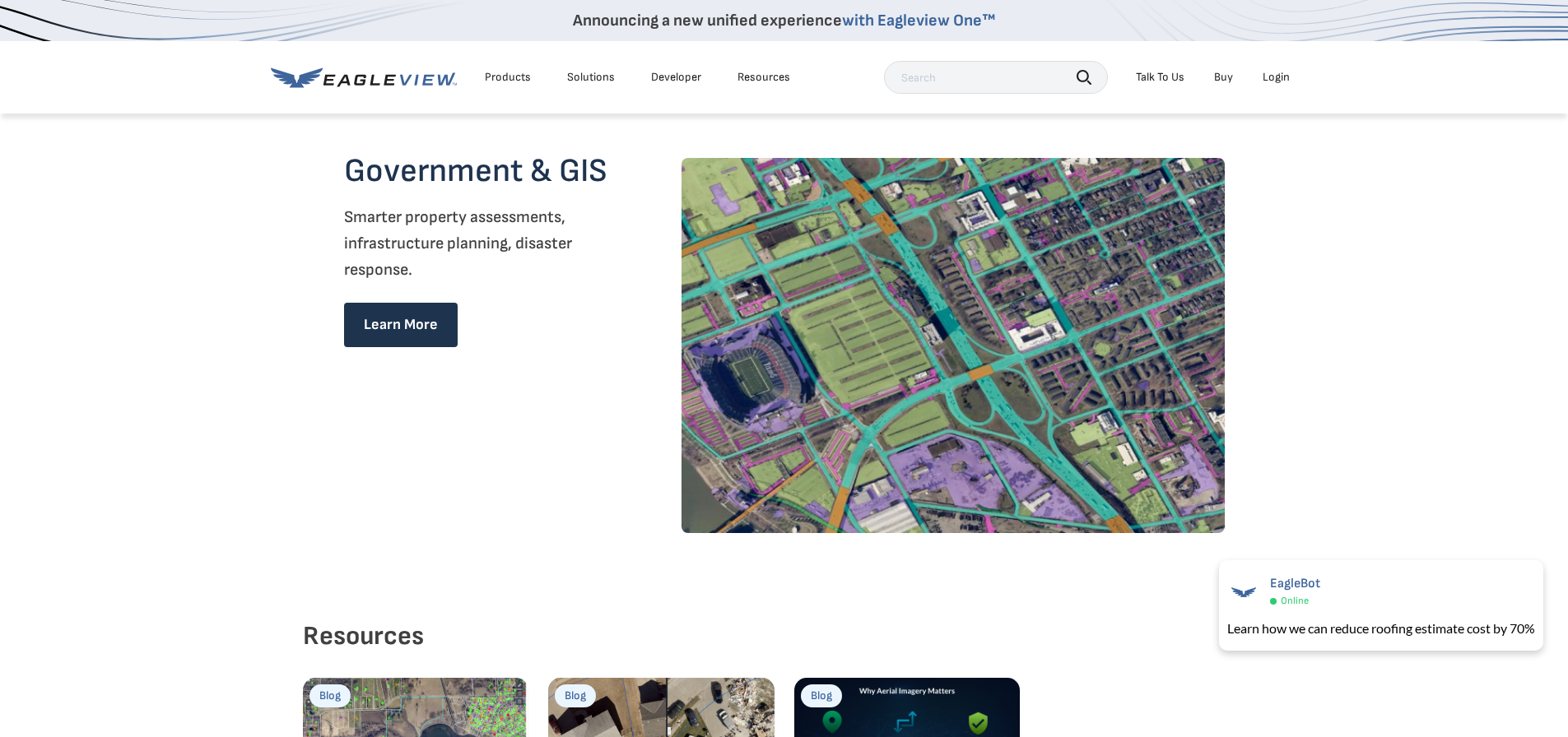 click on "Learn More" at bounding box center [401, 325] 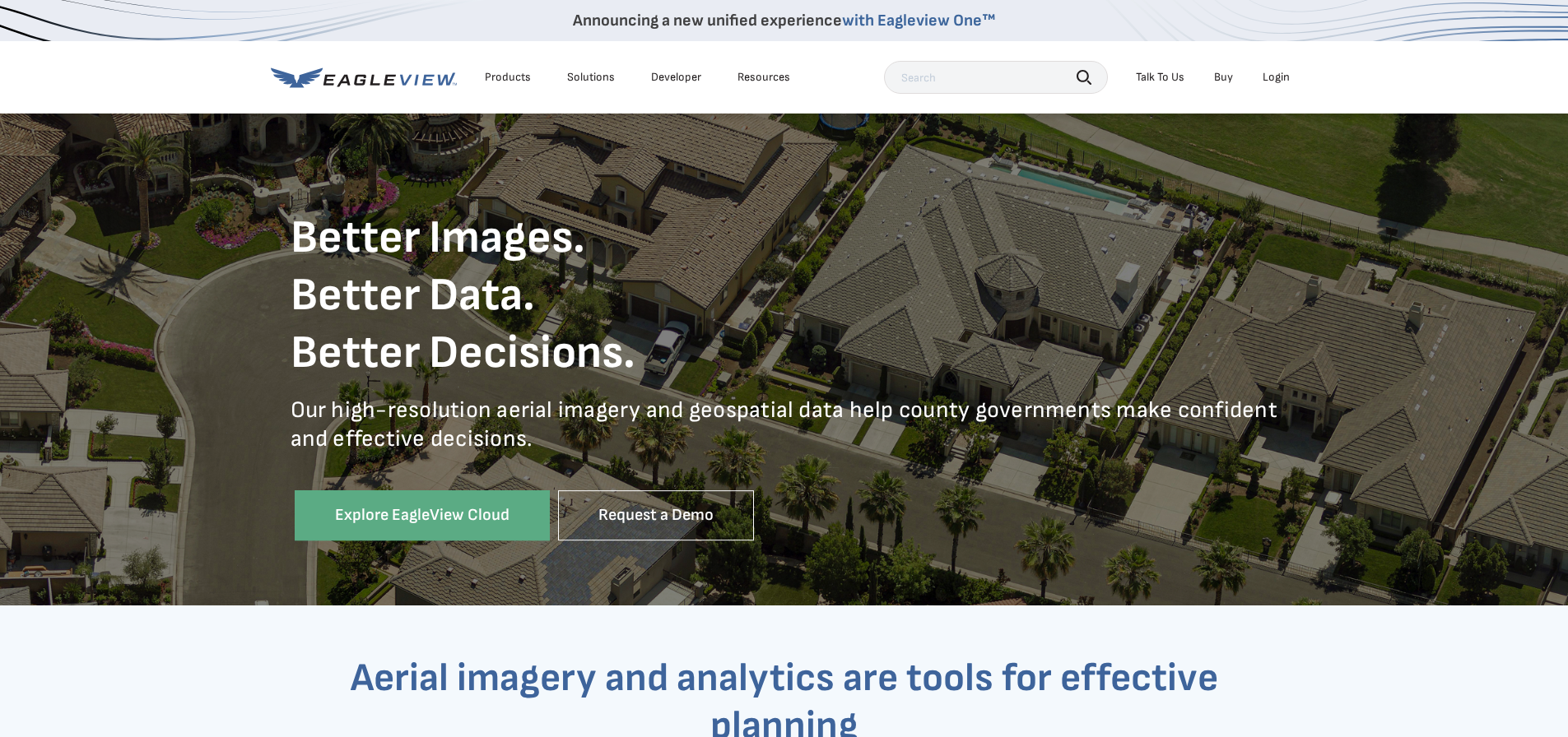 scroll, scrollTop: 0, scrollLeft: 0, axis: both 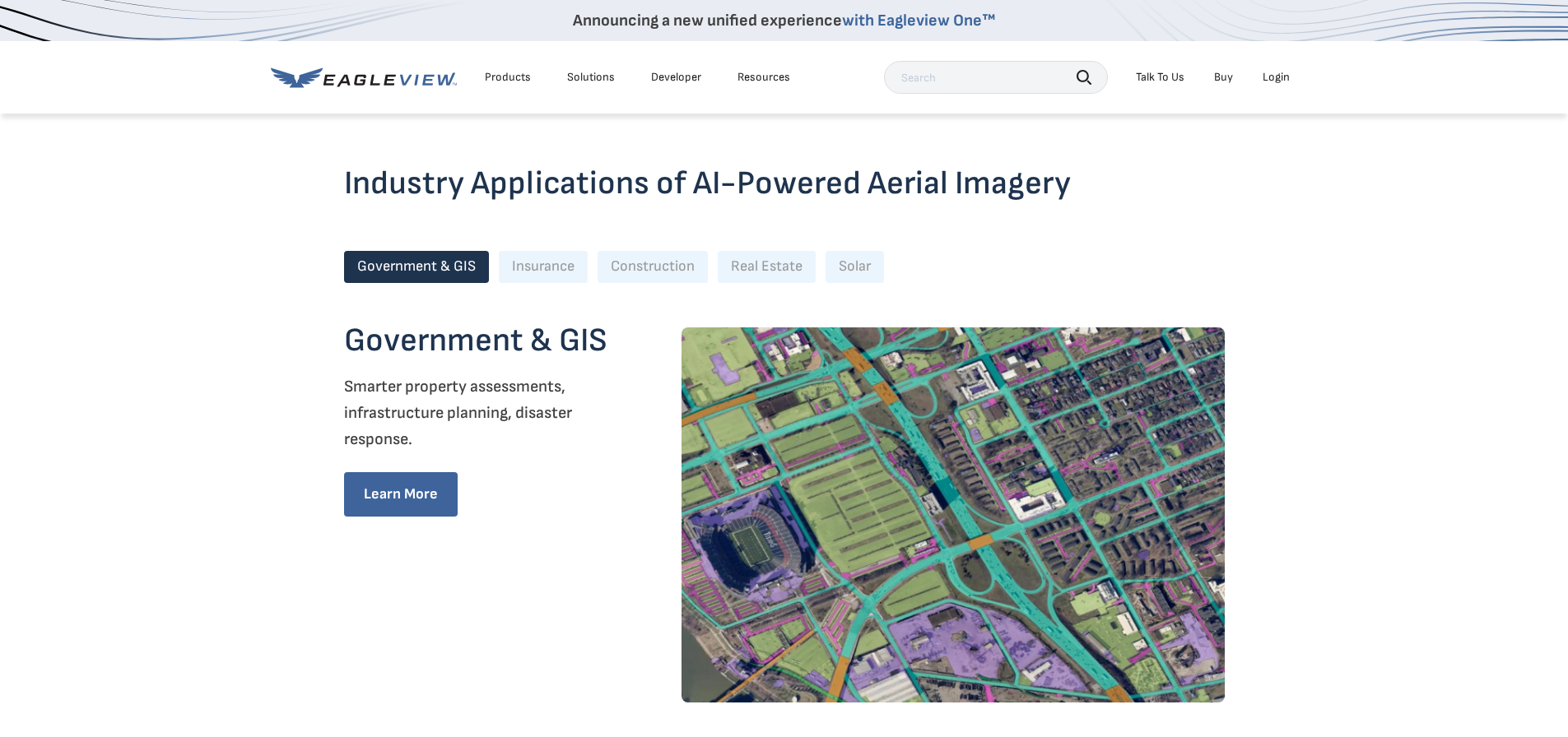 click on "Insurance" at bounding box center [543, 267] 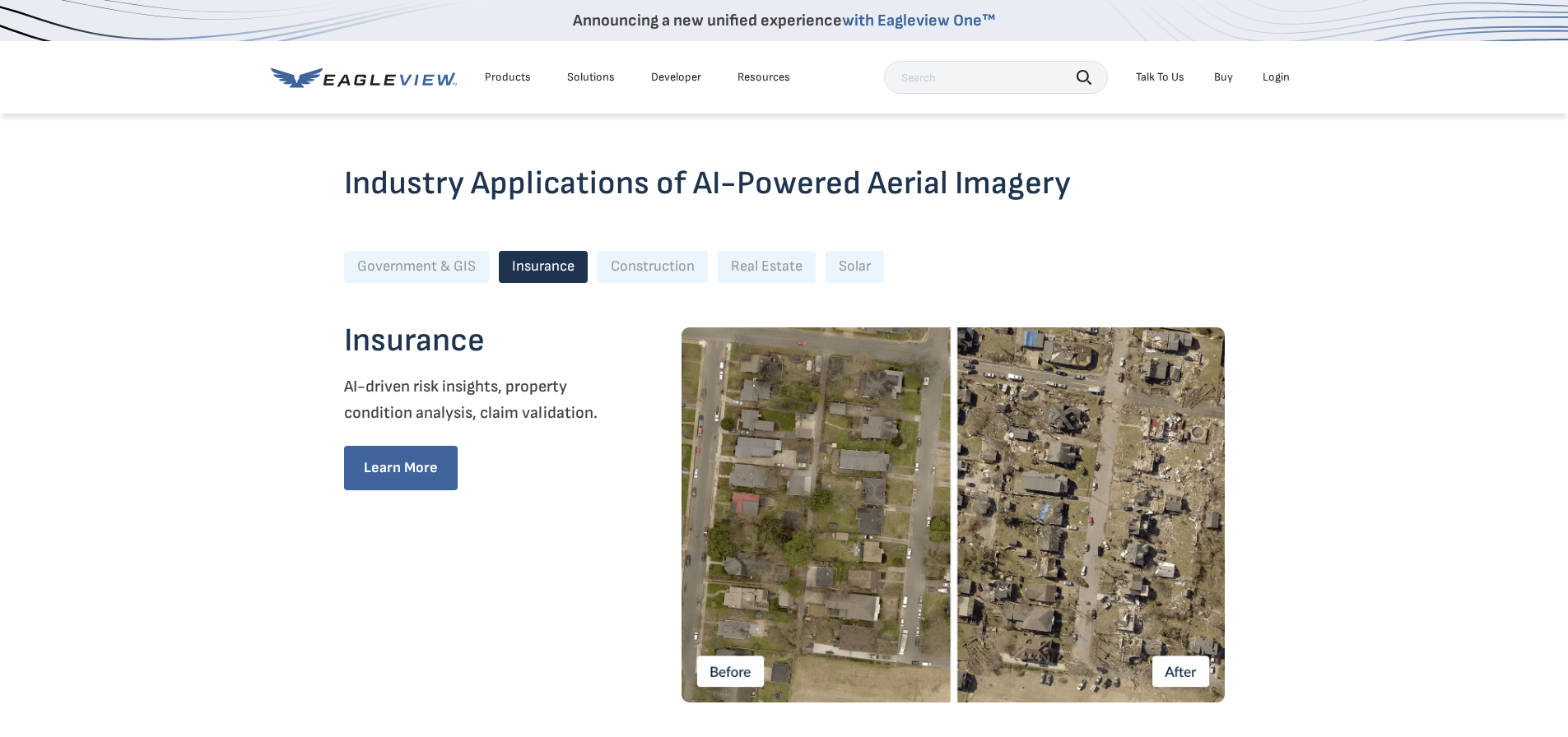 click on "Construction" at bounding box center (653, 267) 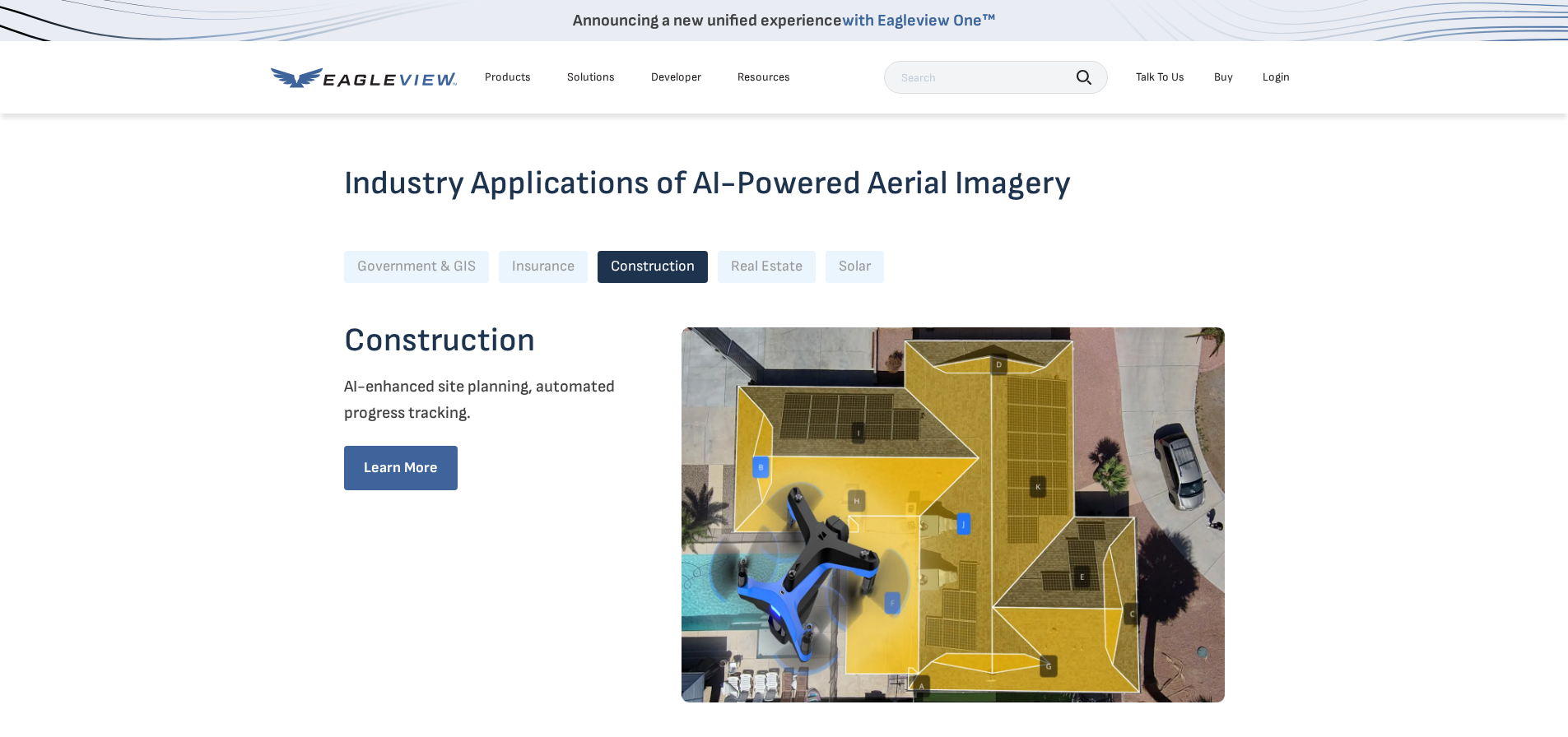 click on "Real Estate" at bounding box center (766, 267) 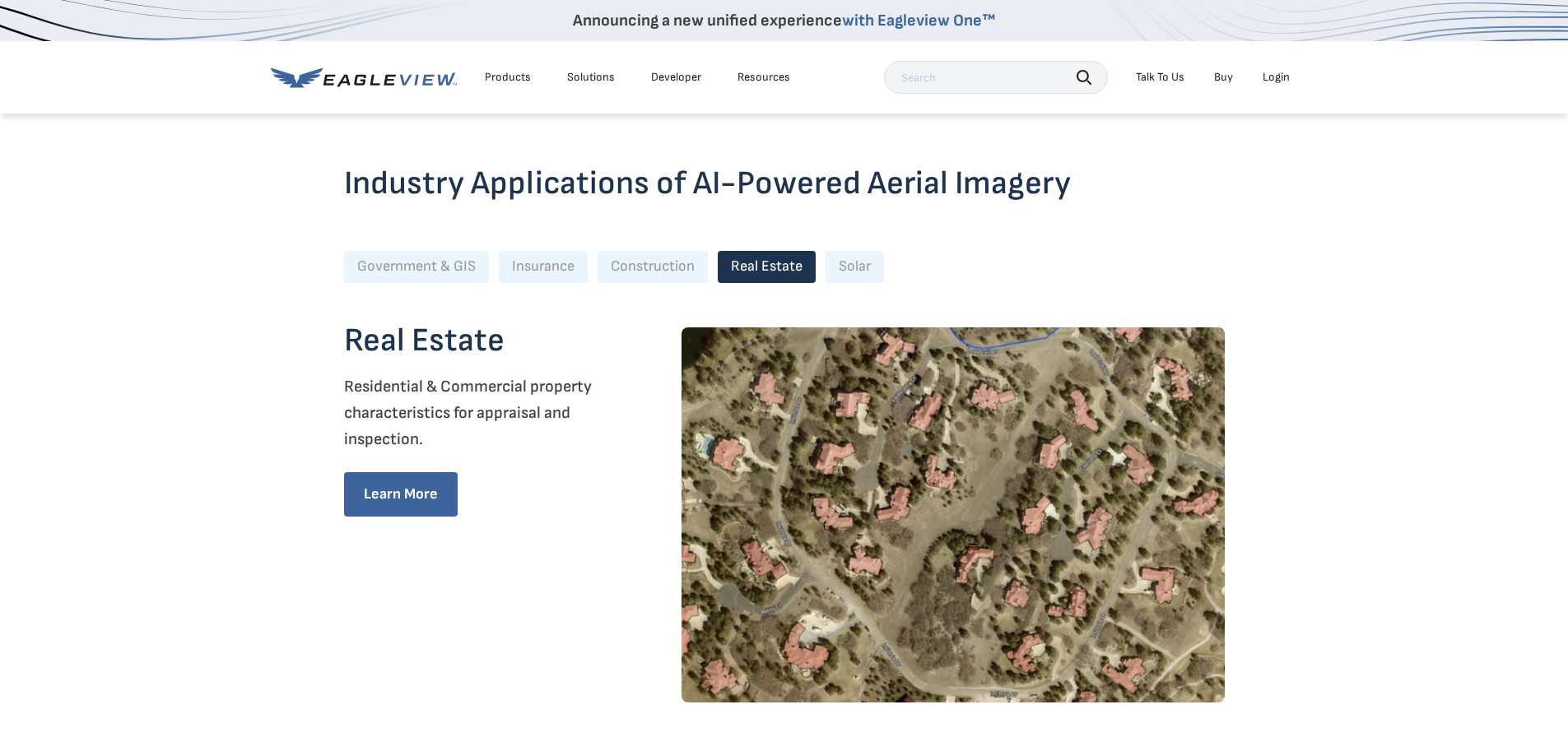 click on "Solar" at bounding box center [854, 267] 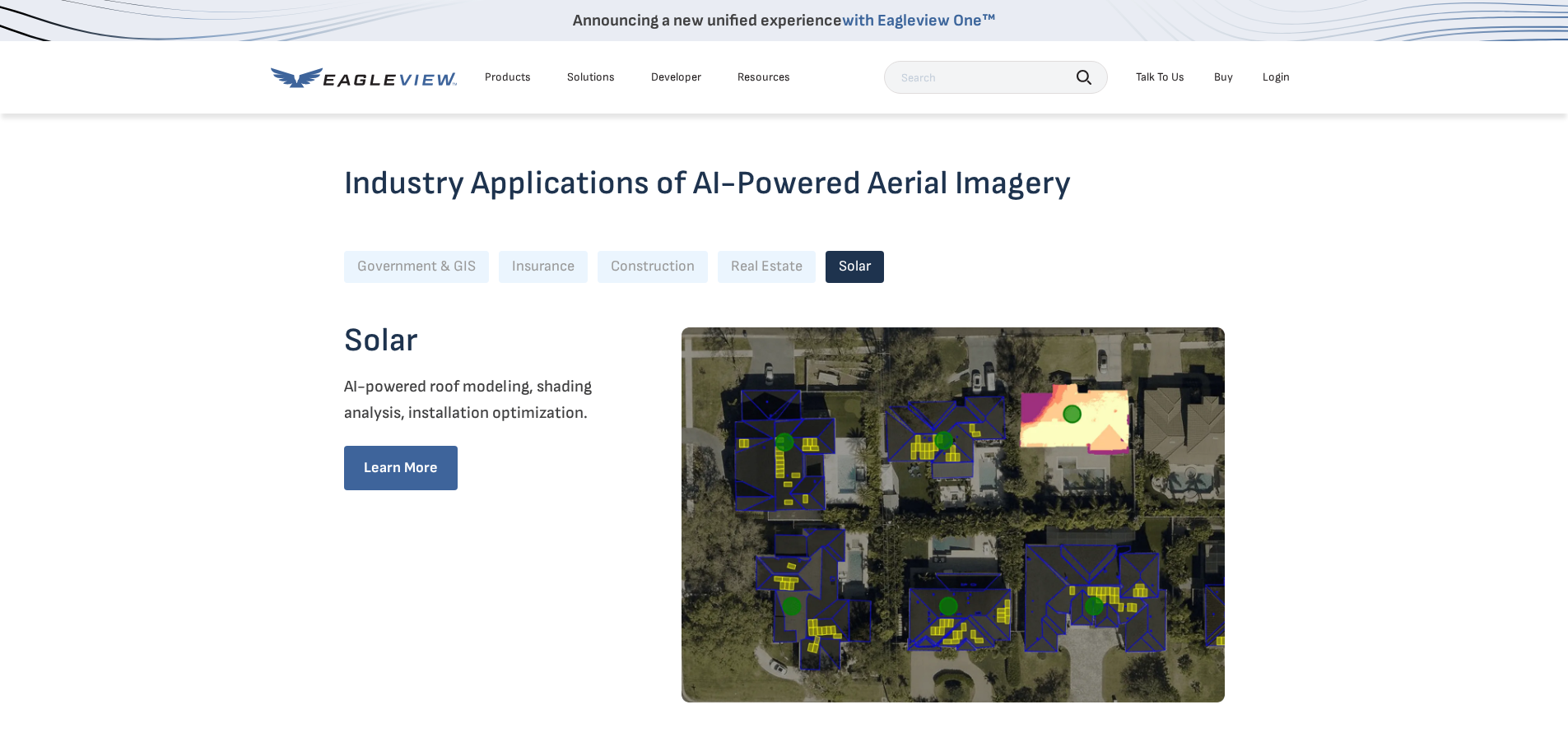 click on "Construction" at bounding box center [653, 267] 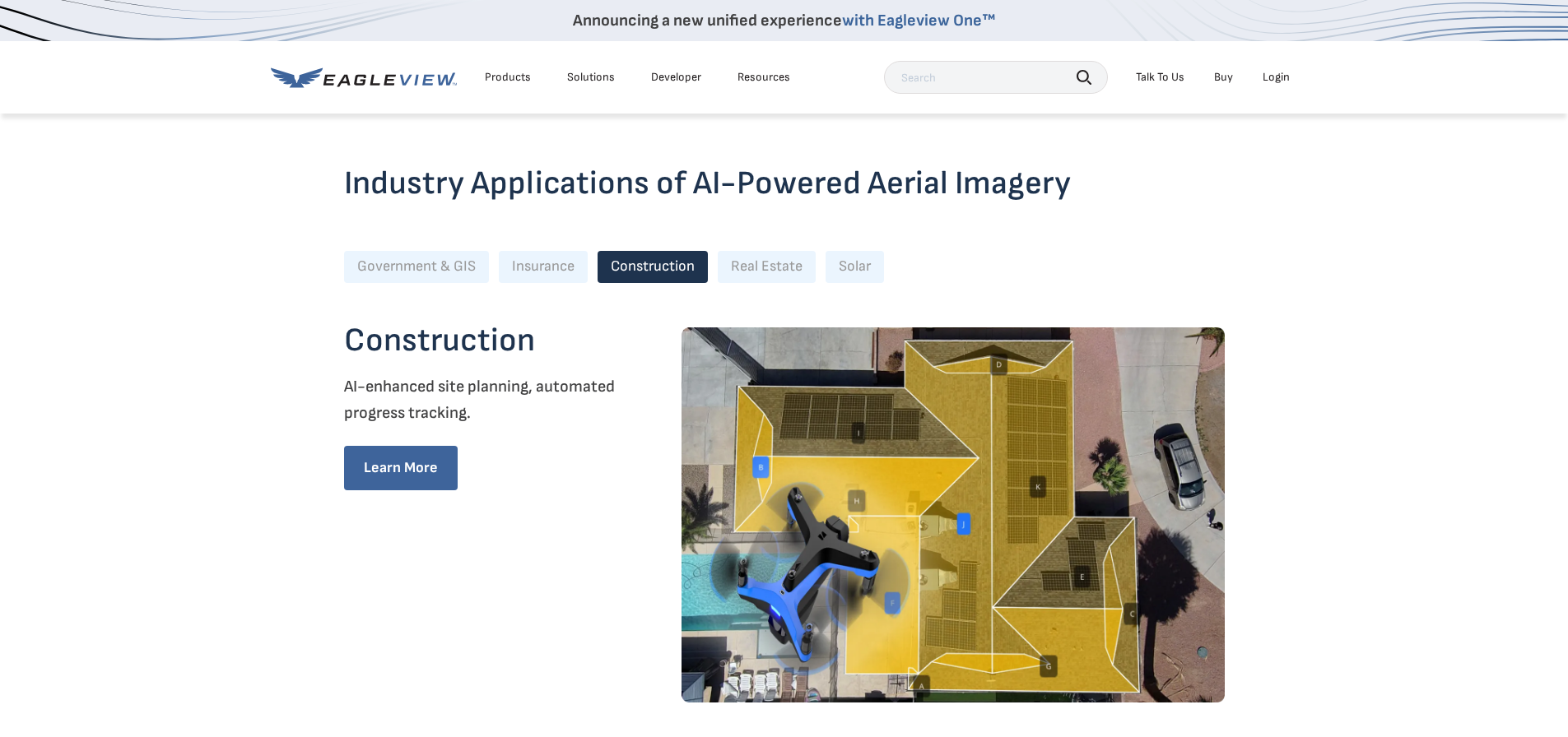 click on "Real Estate" at bounding box center (766, 267) 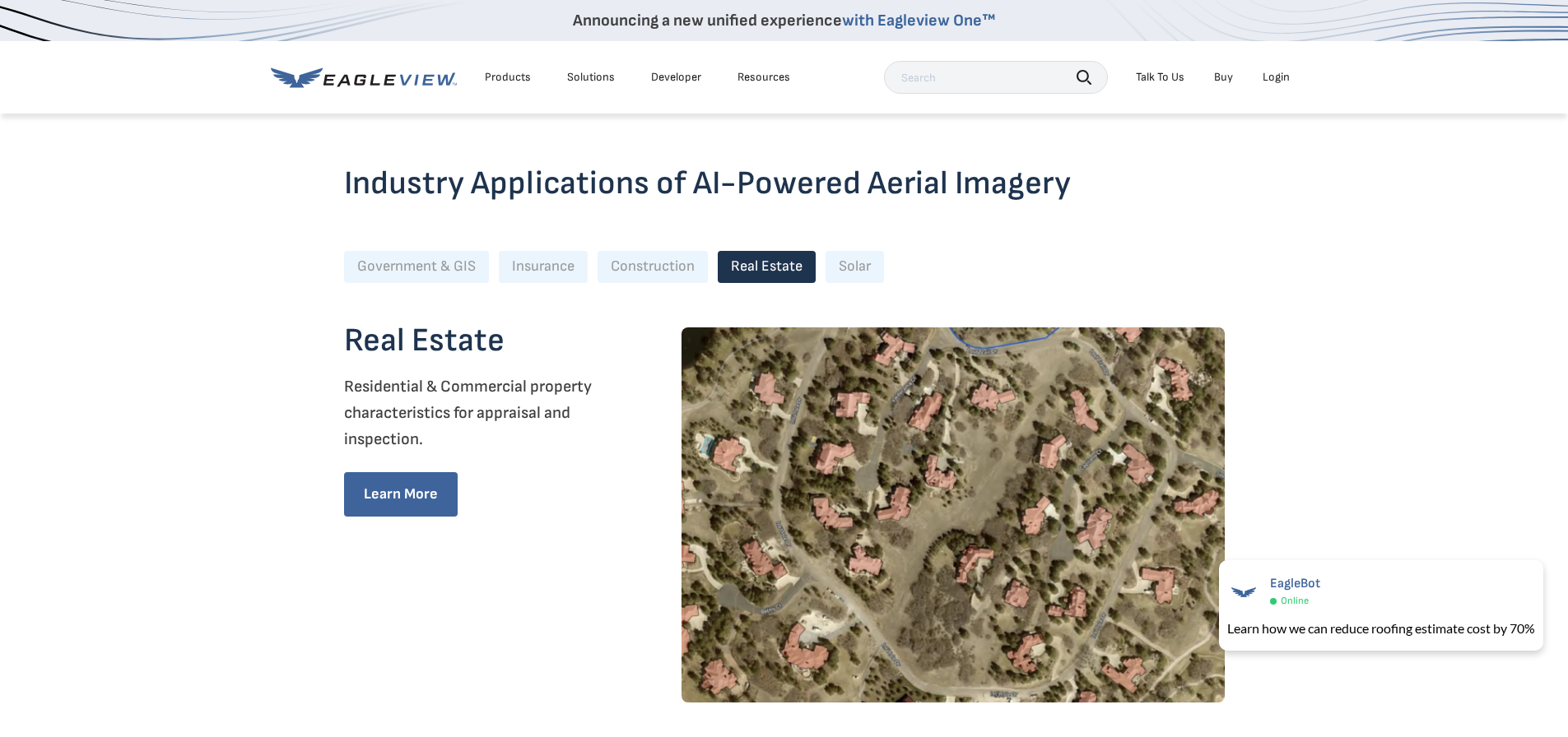 click on "Solar" at bounding box center [854, 267] 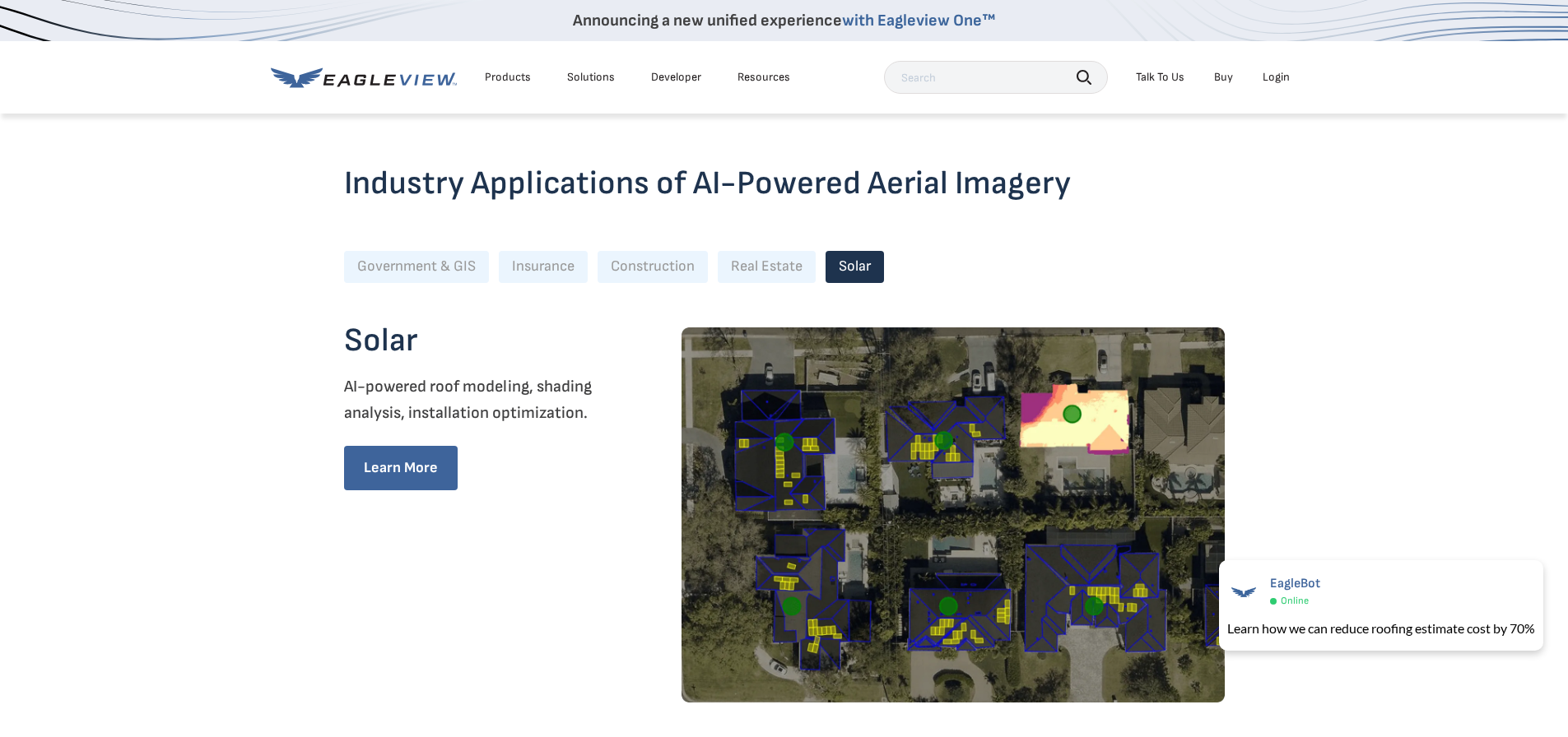 click on "Government & GIS" at bounding box center [416, 267] 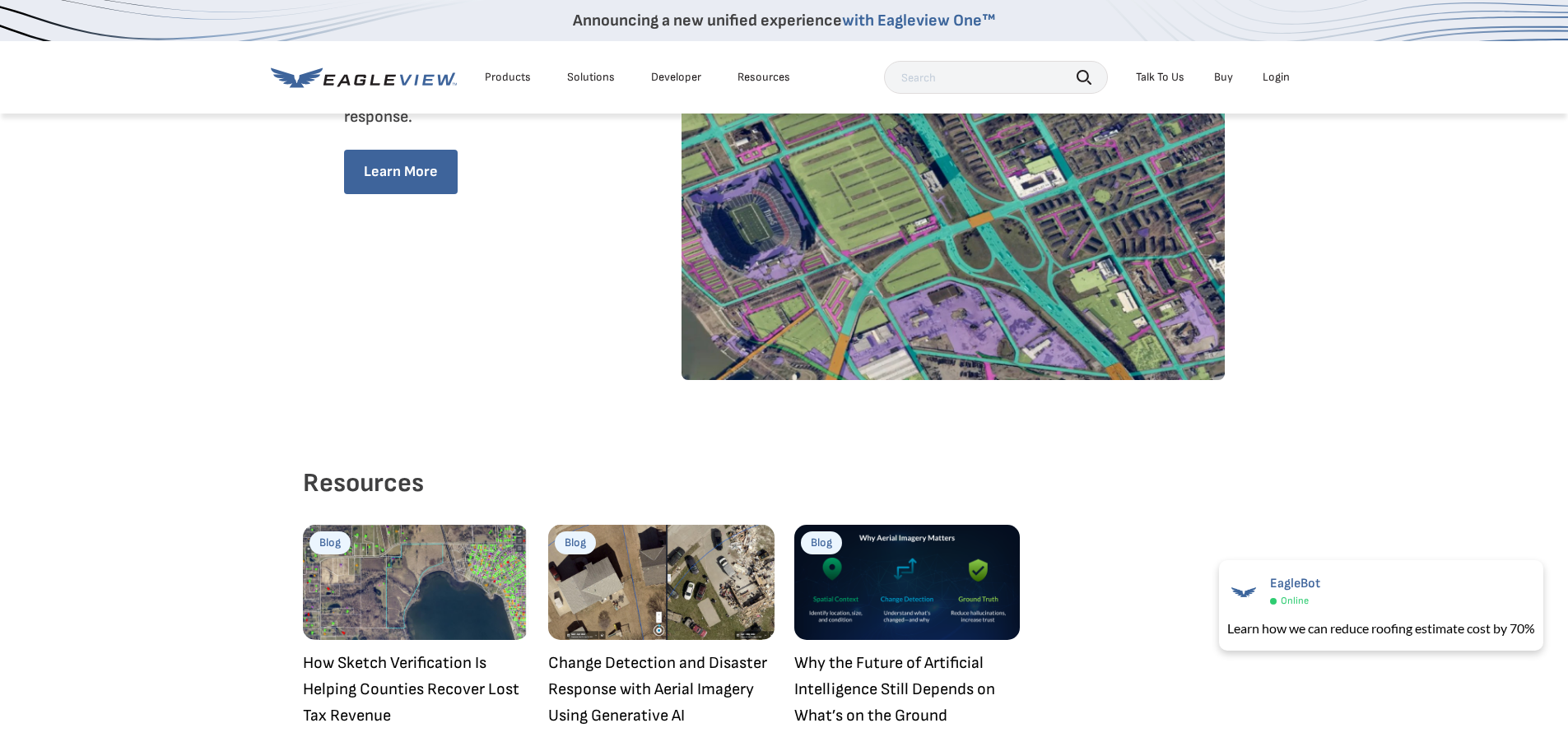 scroll, scrollTop: 1887, scrollLeft: 0, axis: vertical 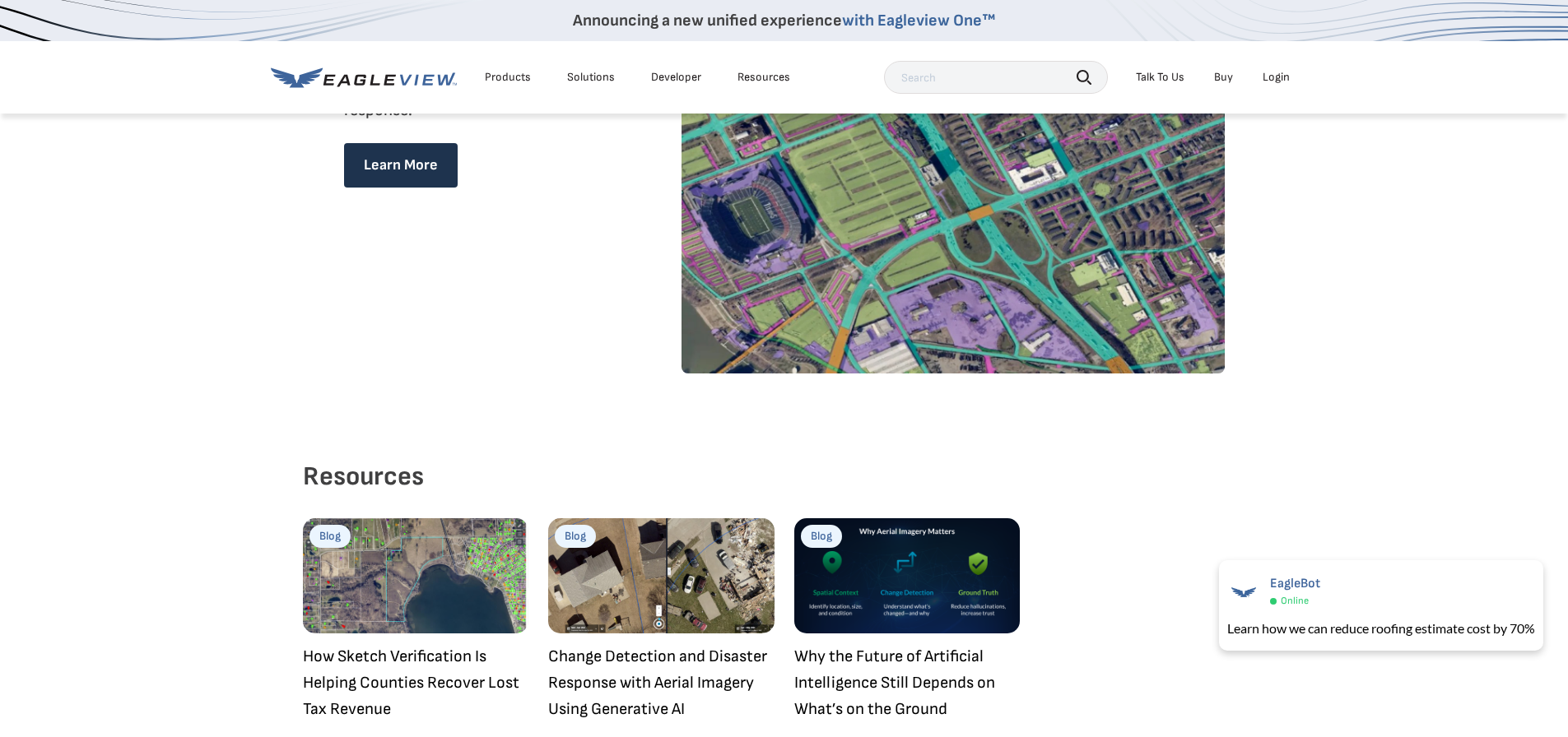 click on "Learn More" at bounding box center [401, 165] 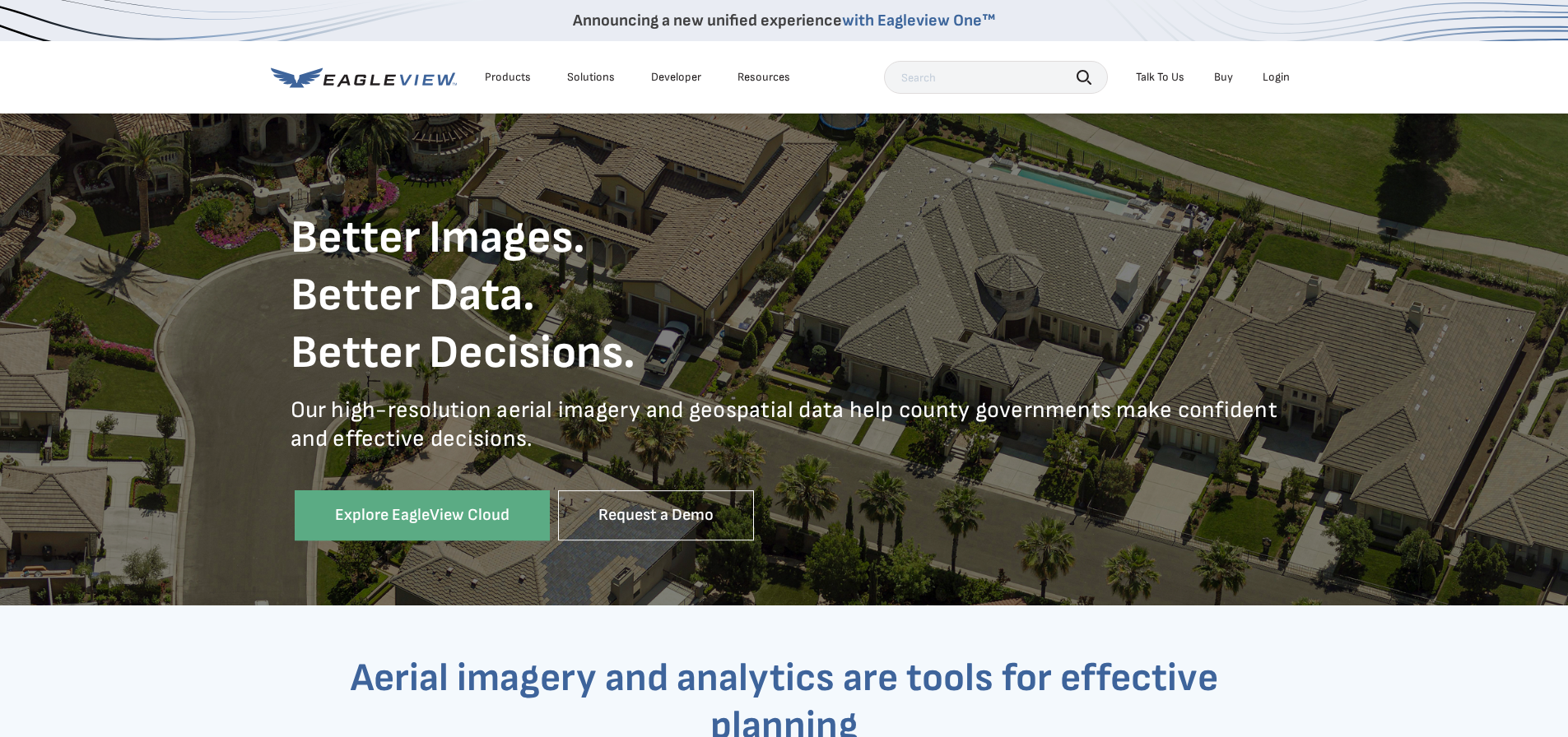 scroll, scrollTop: 0, scrollLeft: 0, axis: both 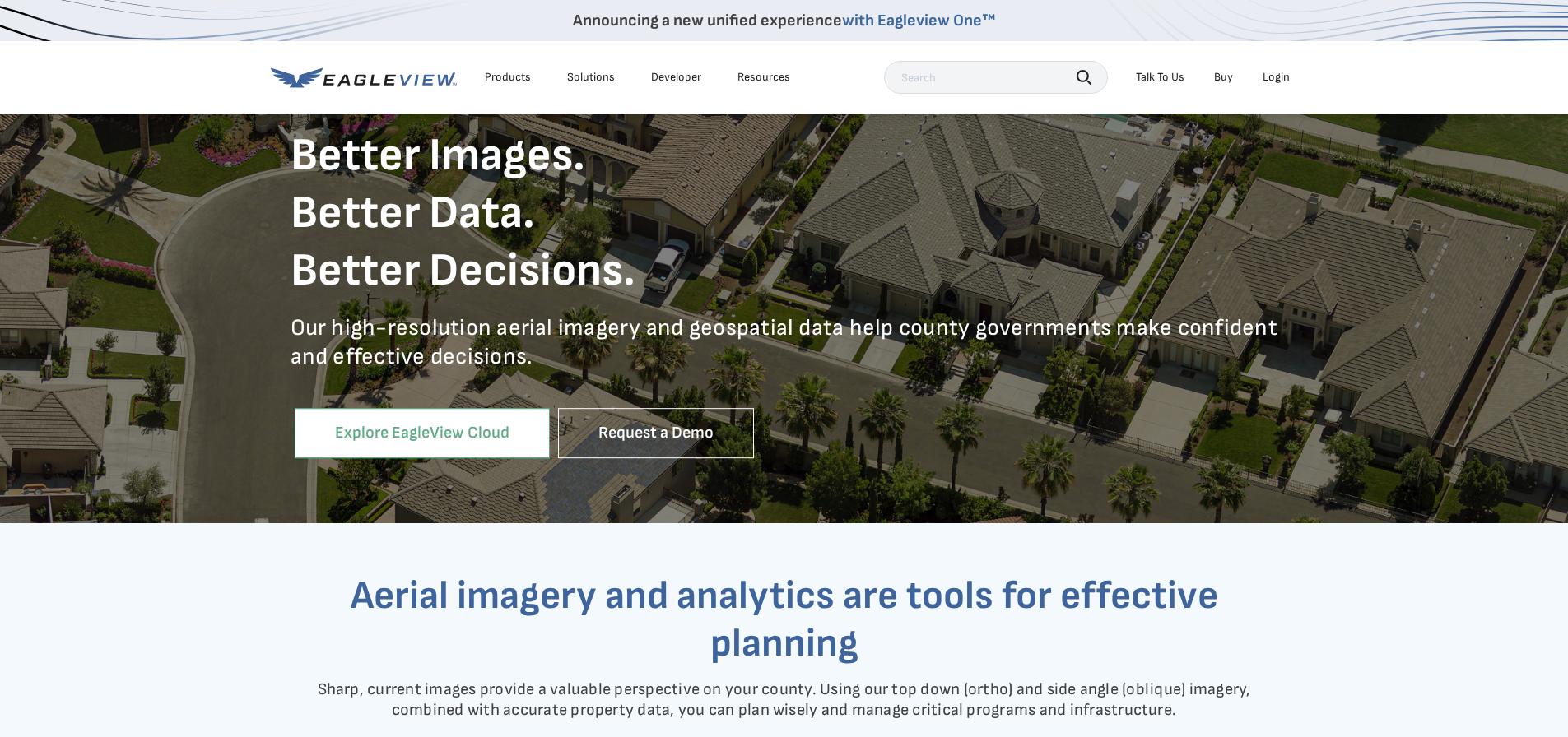 click on "Explore EagleView Cloud" at bounding box center [422, 433] 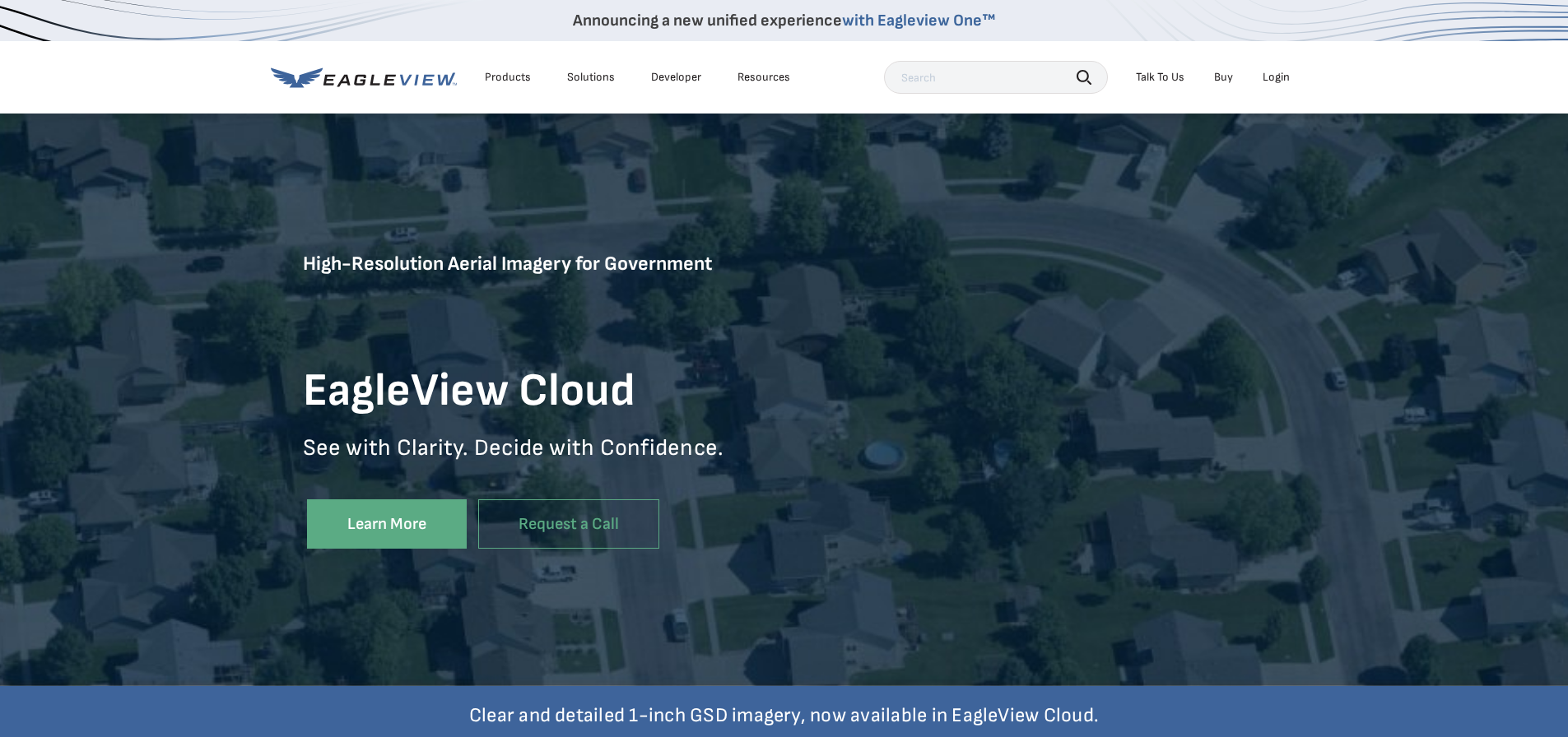 scroll, scrollTop: 0, scrollLeft: 0, axis: both 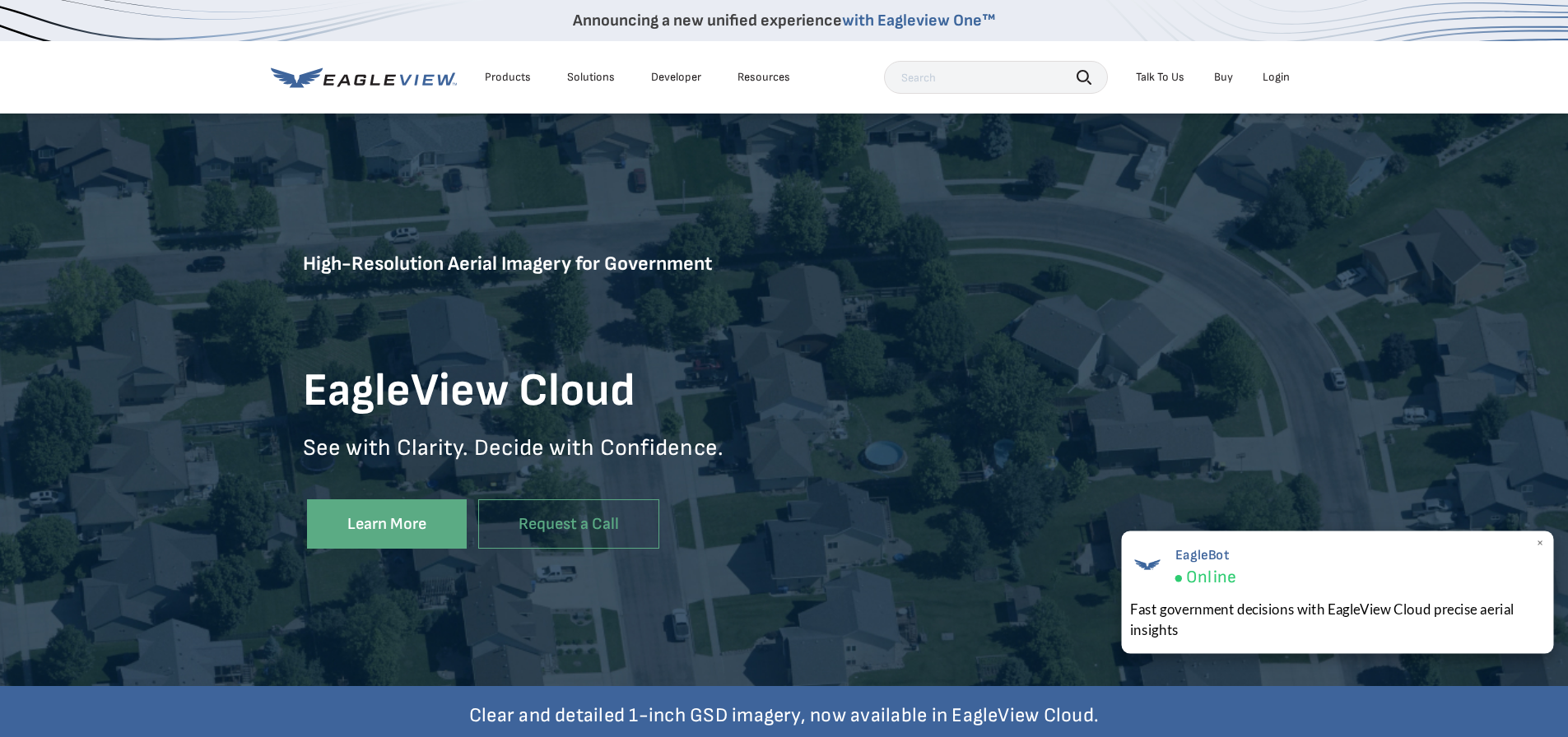 click on "×" at bounding box center [1540, 544] 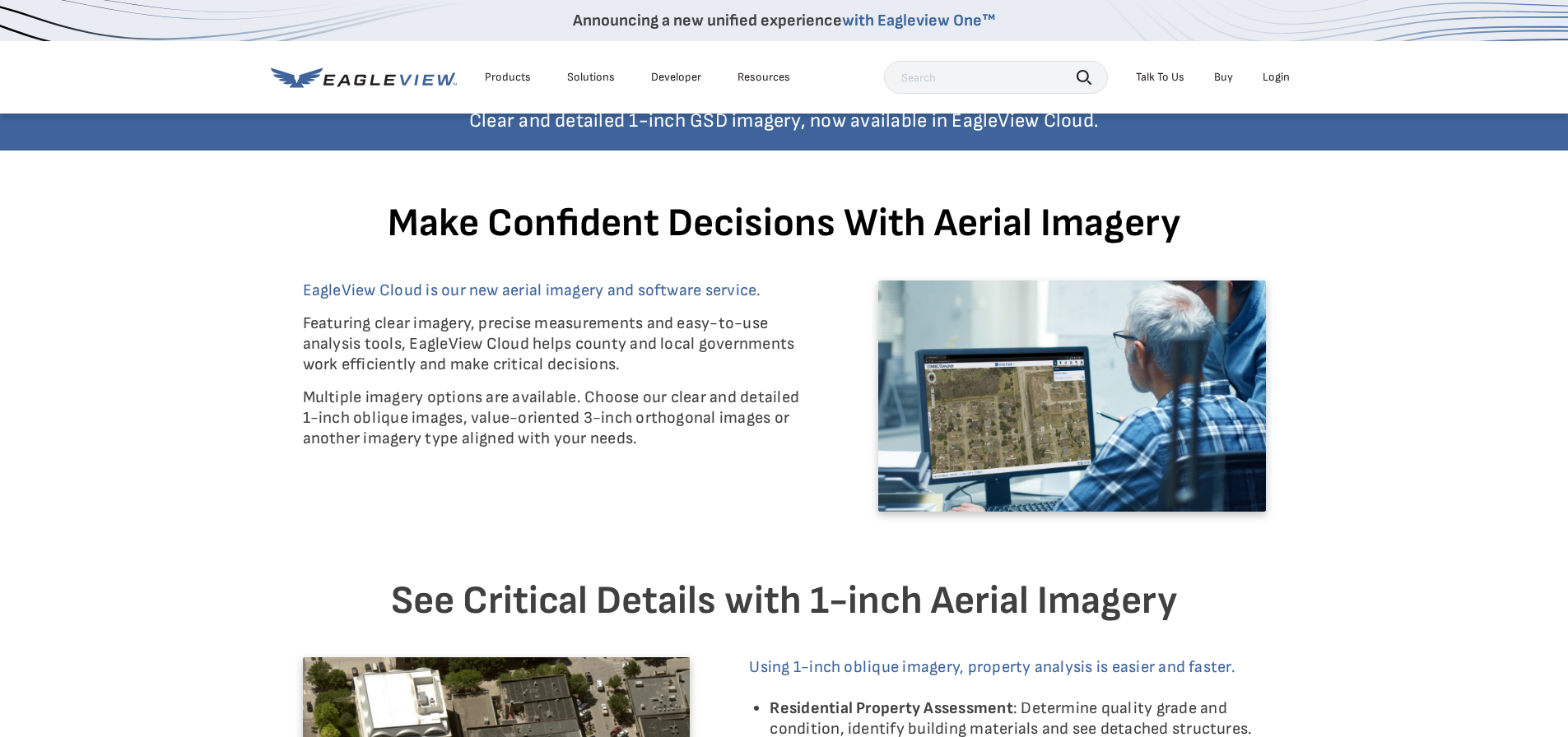 scroll, scrollTop: 823, scrollLeft: 0, axis: vertical 